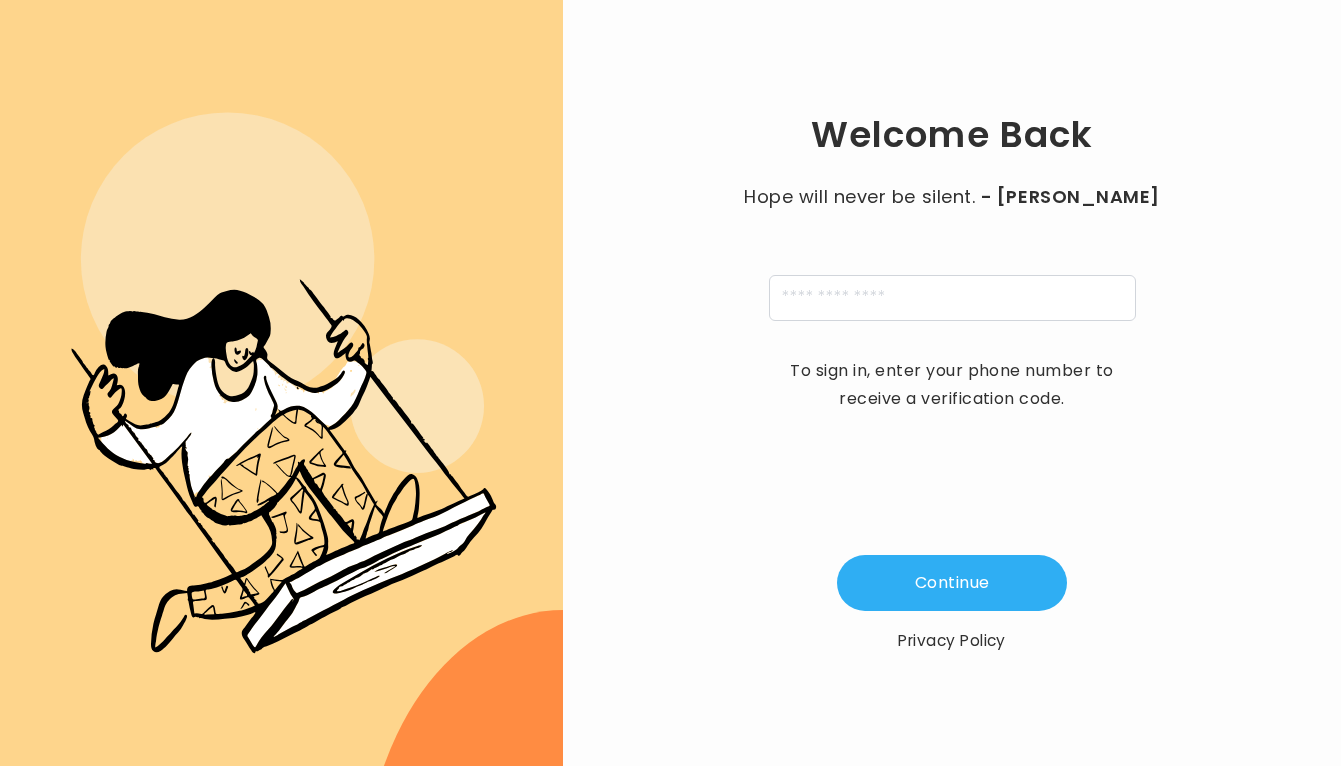scroll, scrollTop: 0, scrollLeft: 0, axis: both 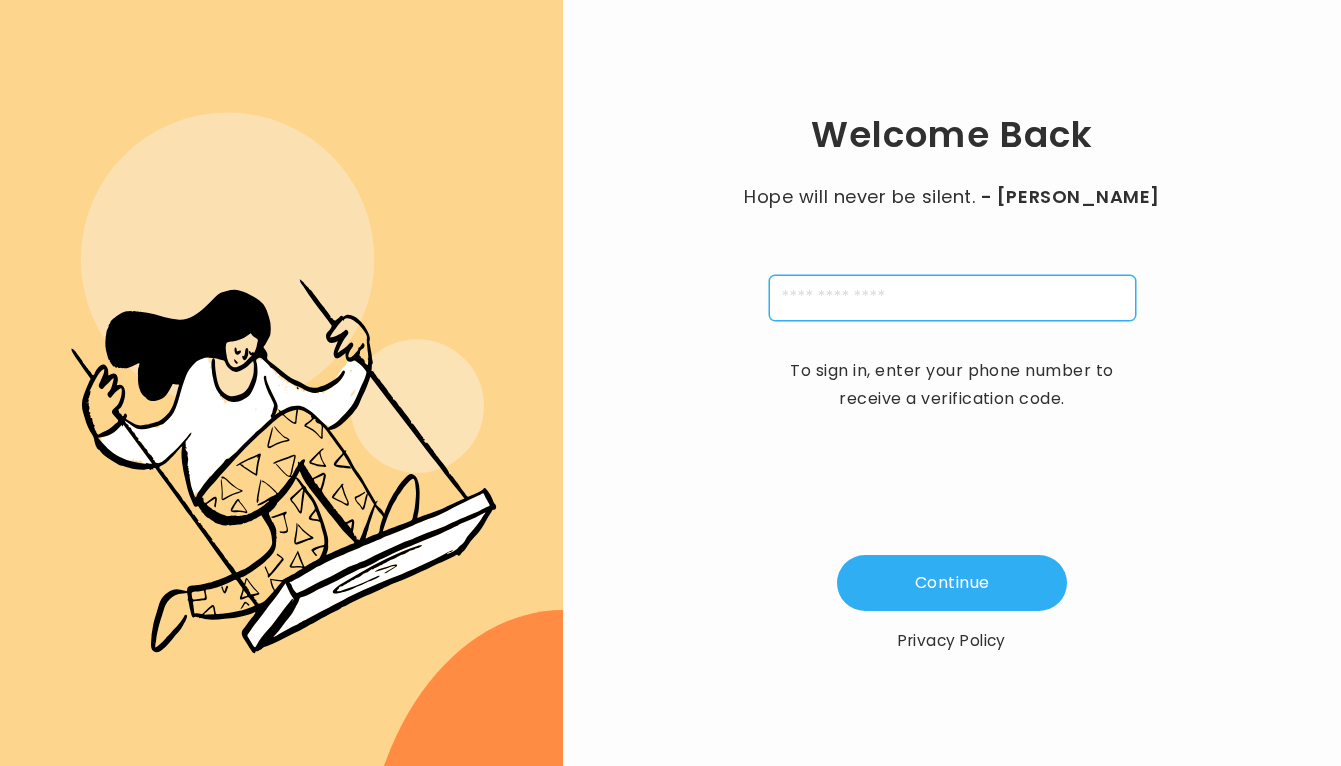 click at bounding box center [952, 298] 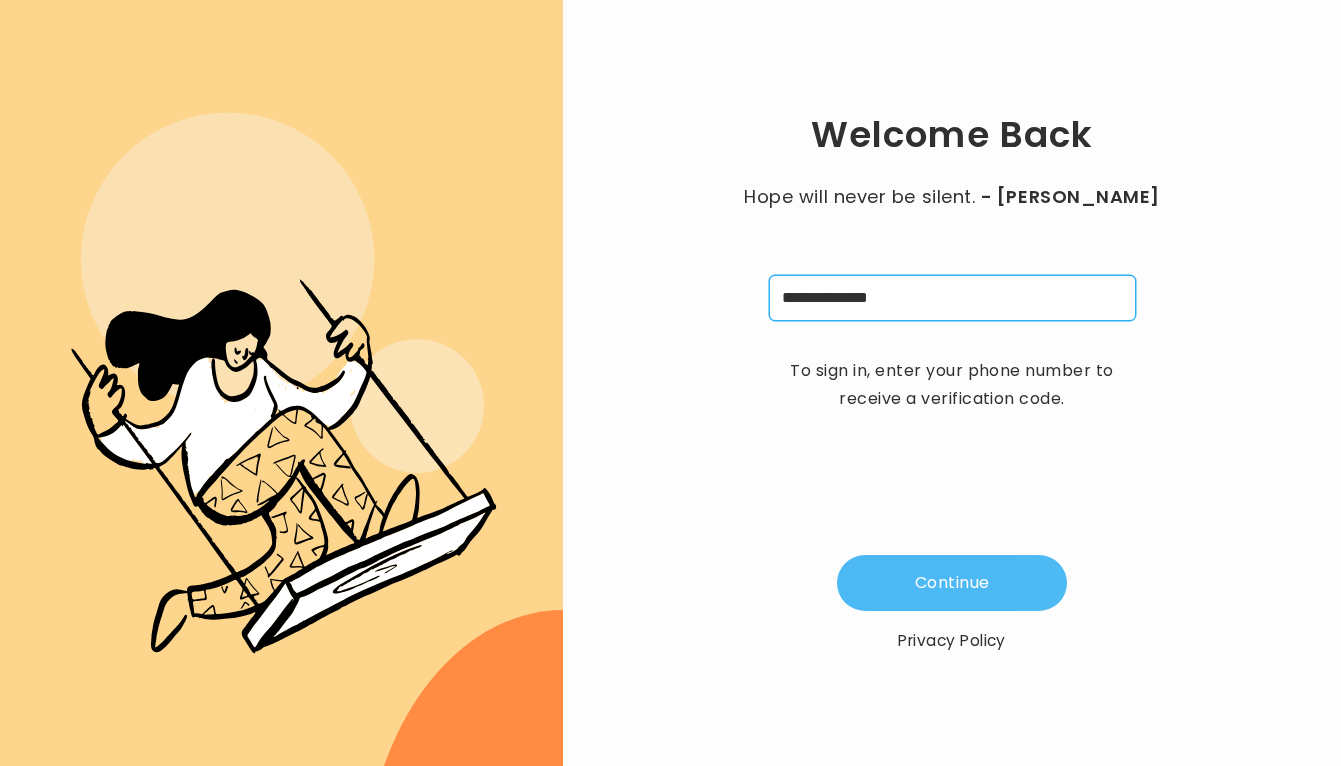 type on "**********" 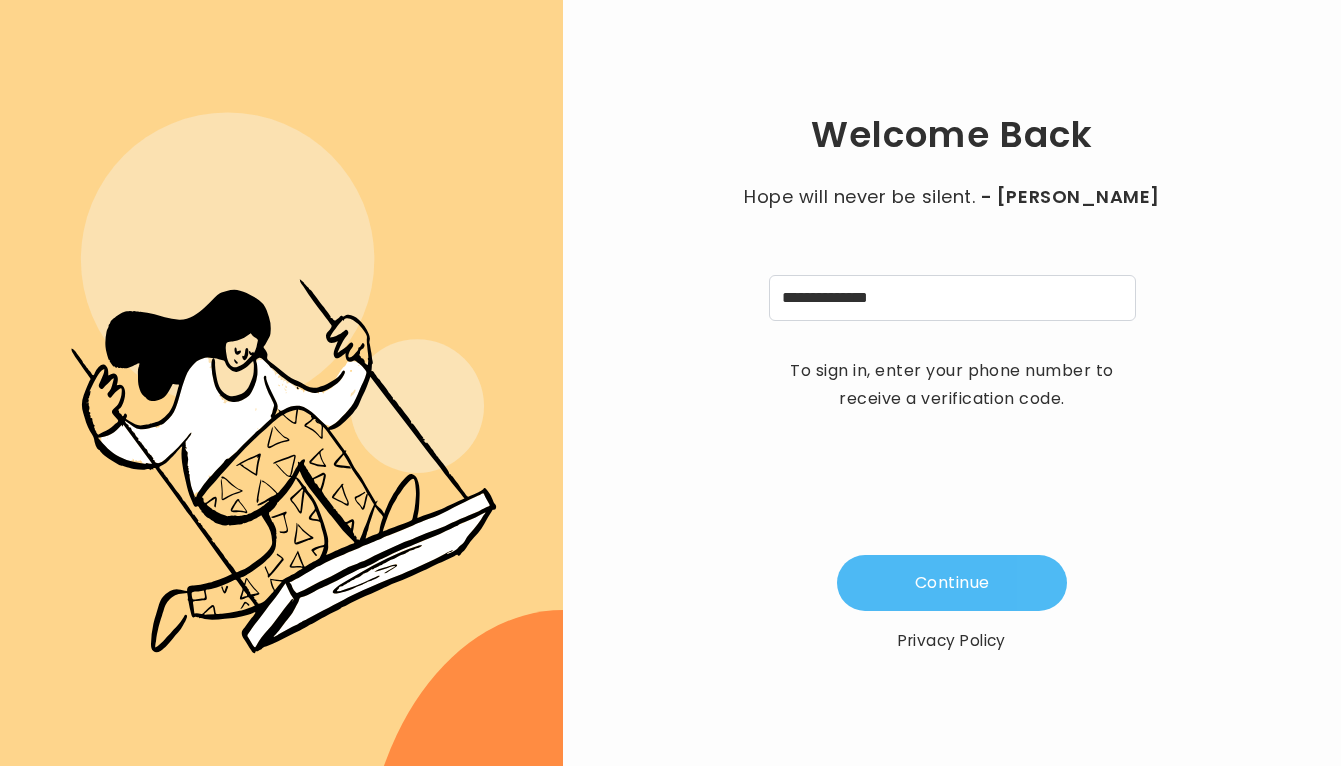 click on "Continue" at bounding box center (952, 583) 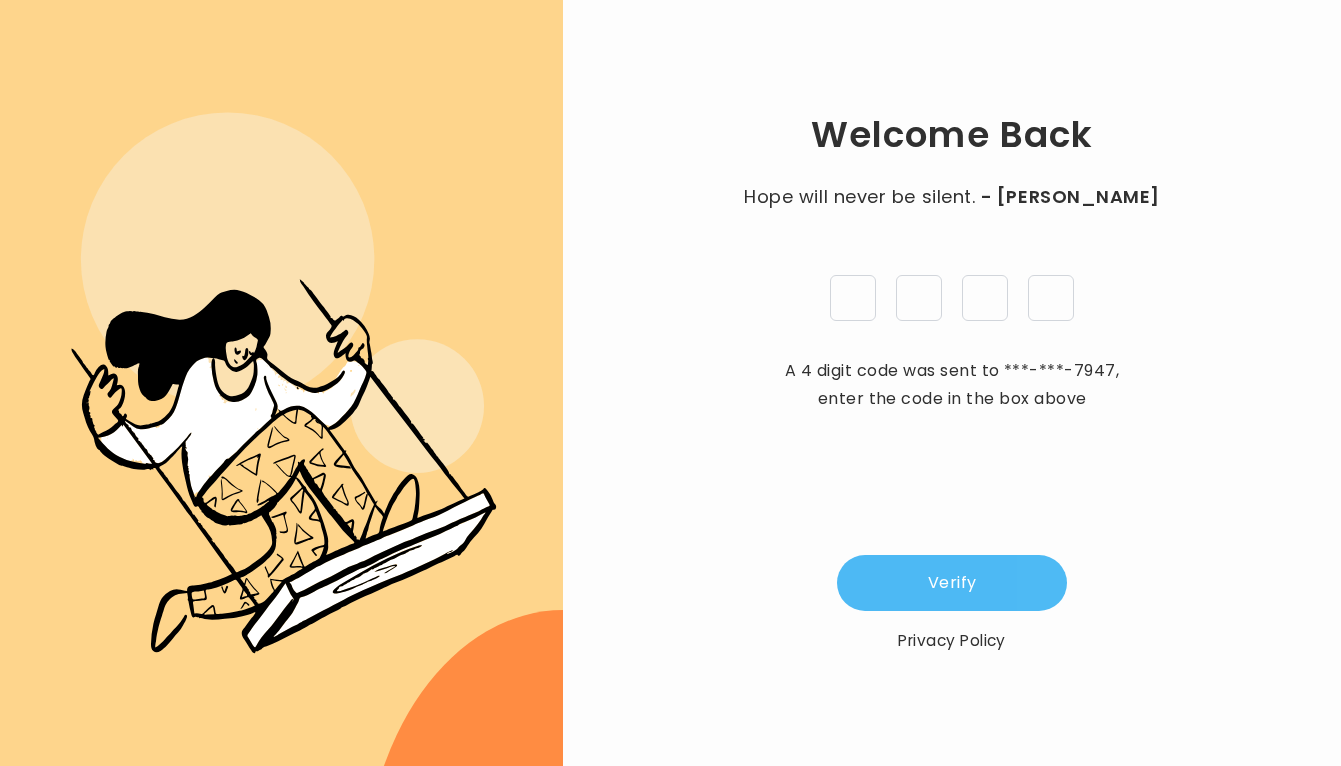 type on "*" 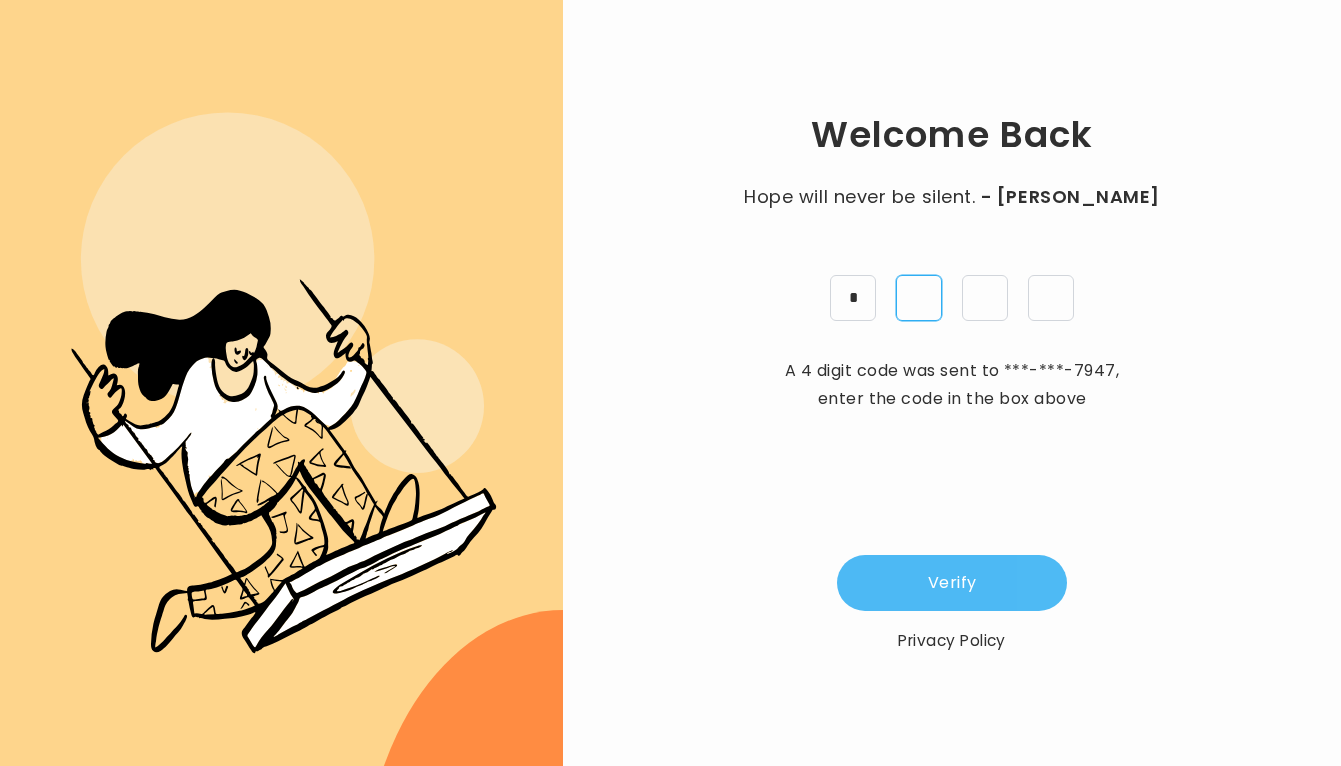 type on "*" 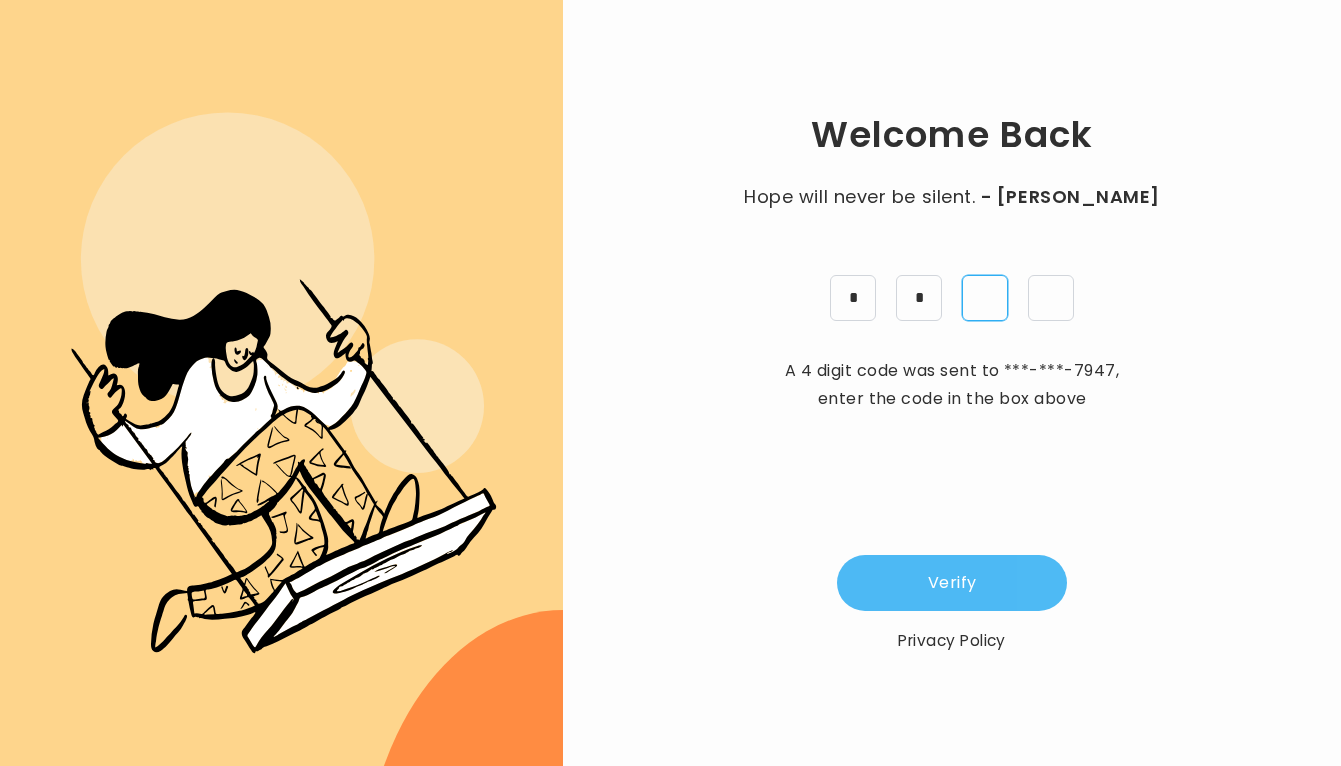 type on "*" 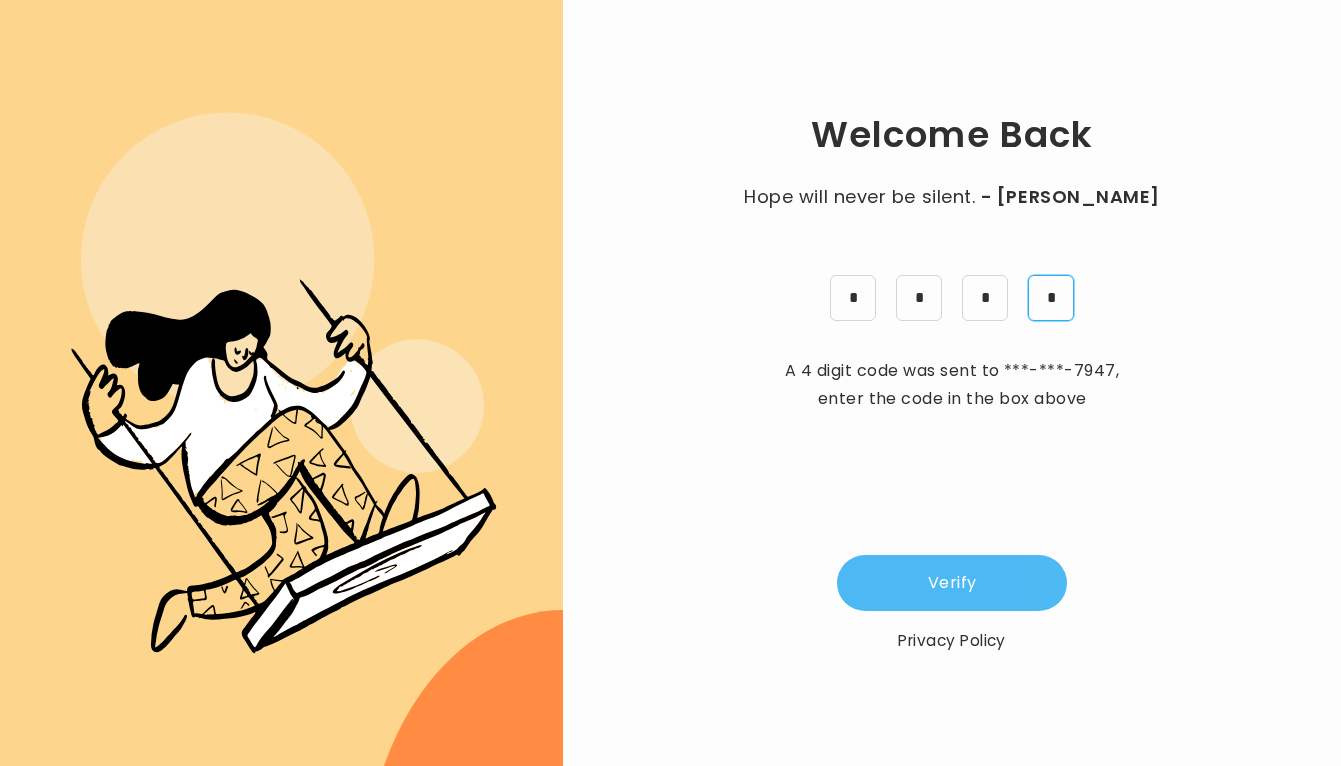 type on "*" 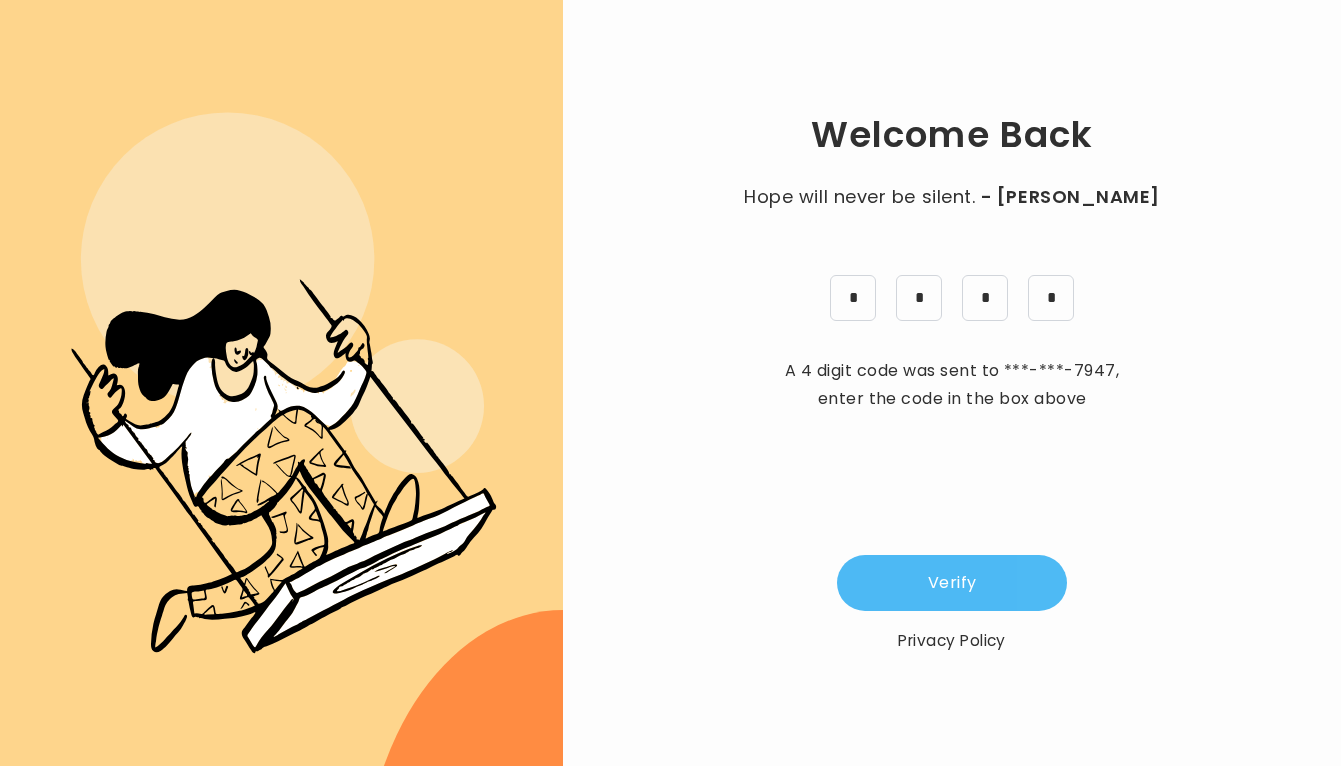 click on "Verify" at bounding box center (952, 583) 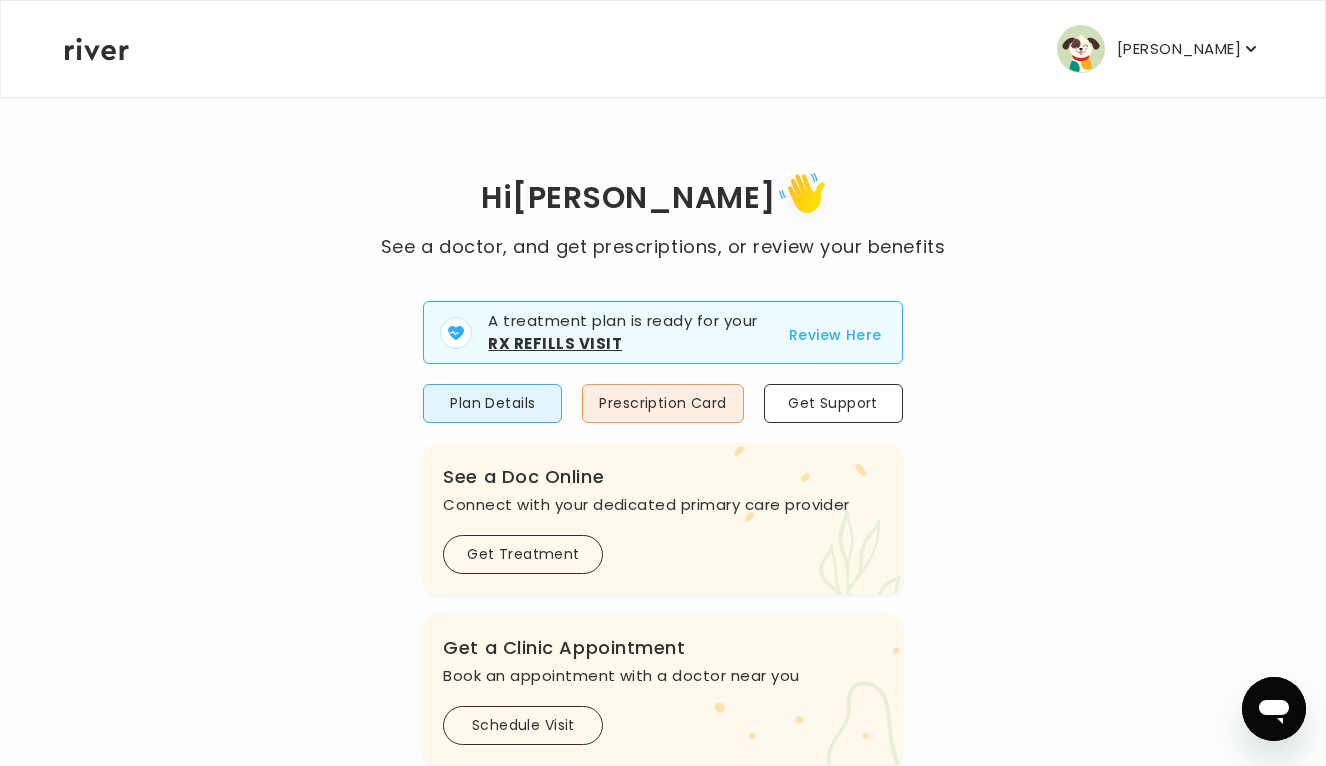 click on "Review Here" at bounding box center (835, 335) 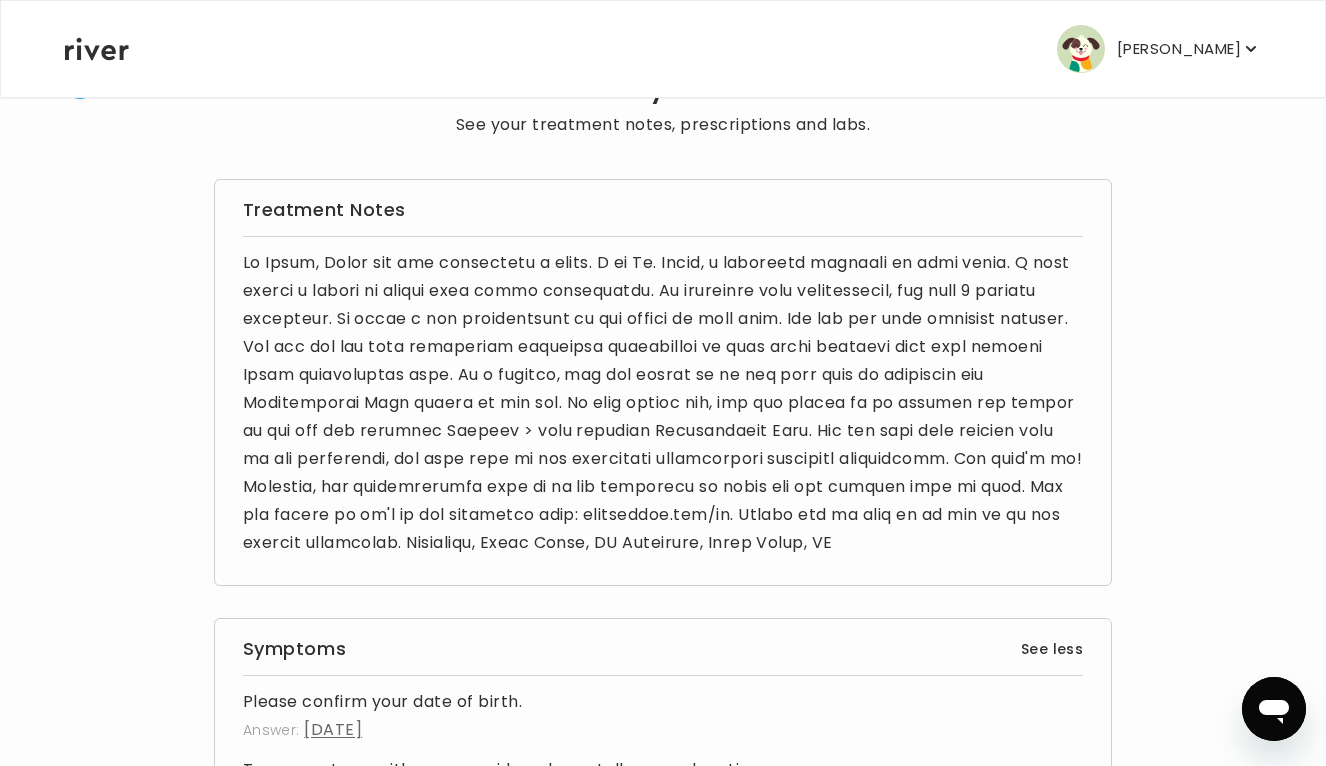 scroll, scrollTop: 74, scrollLeft: 0, axis: vertical 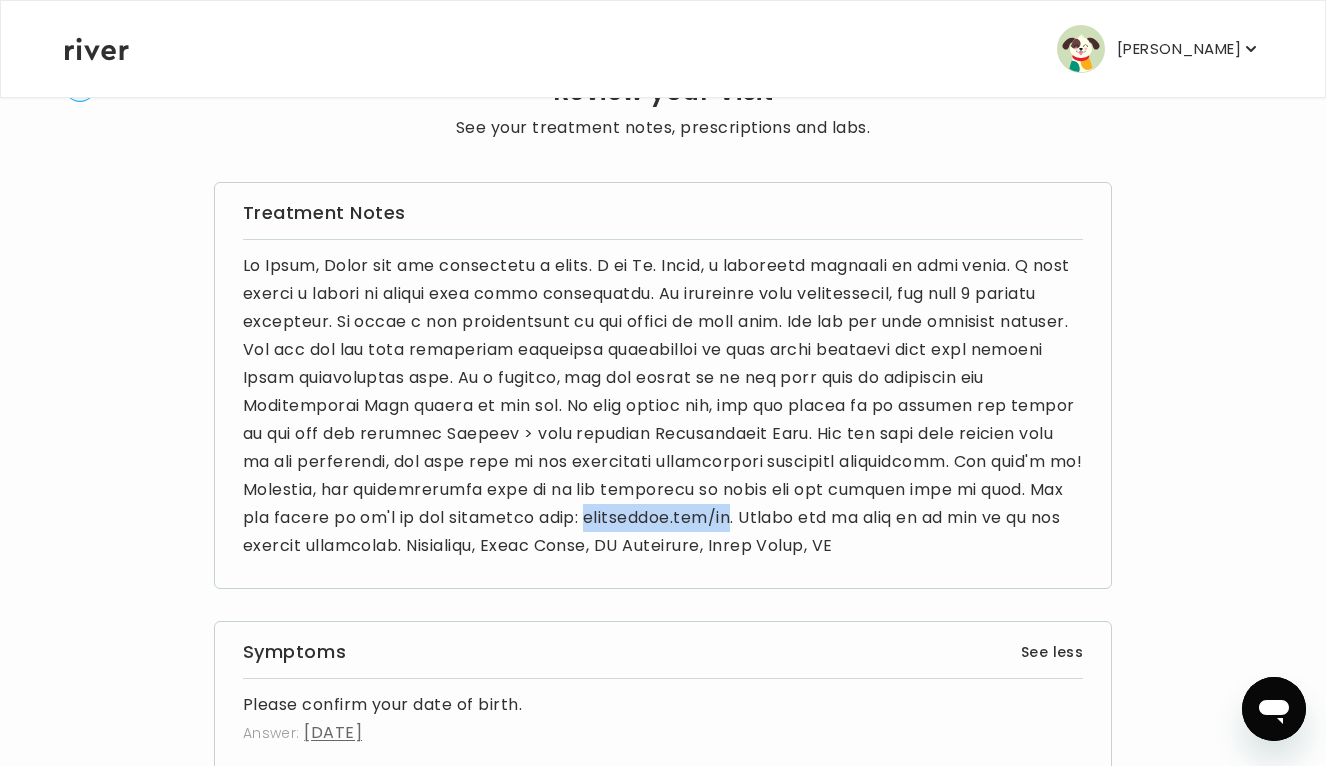 drag, startPoint x: 670, startPoint y: 521, endPoint x: 531, endPoint y: 522, distance: 139.0036 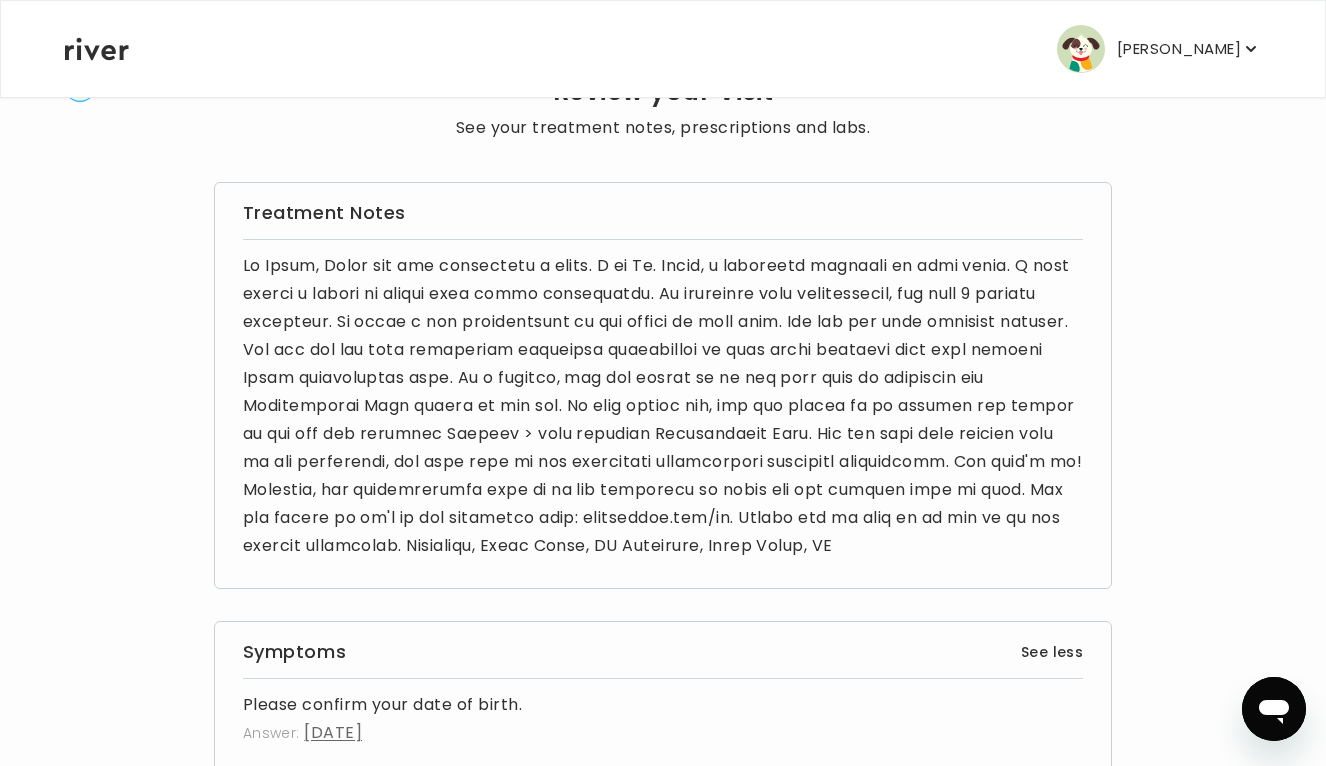 click at bounding box center (663, 406) 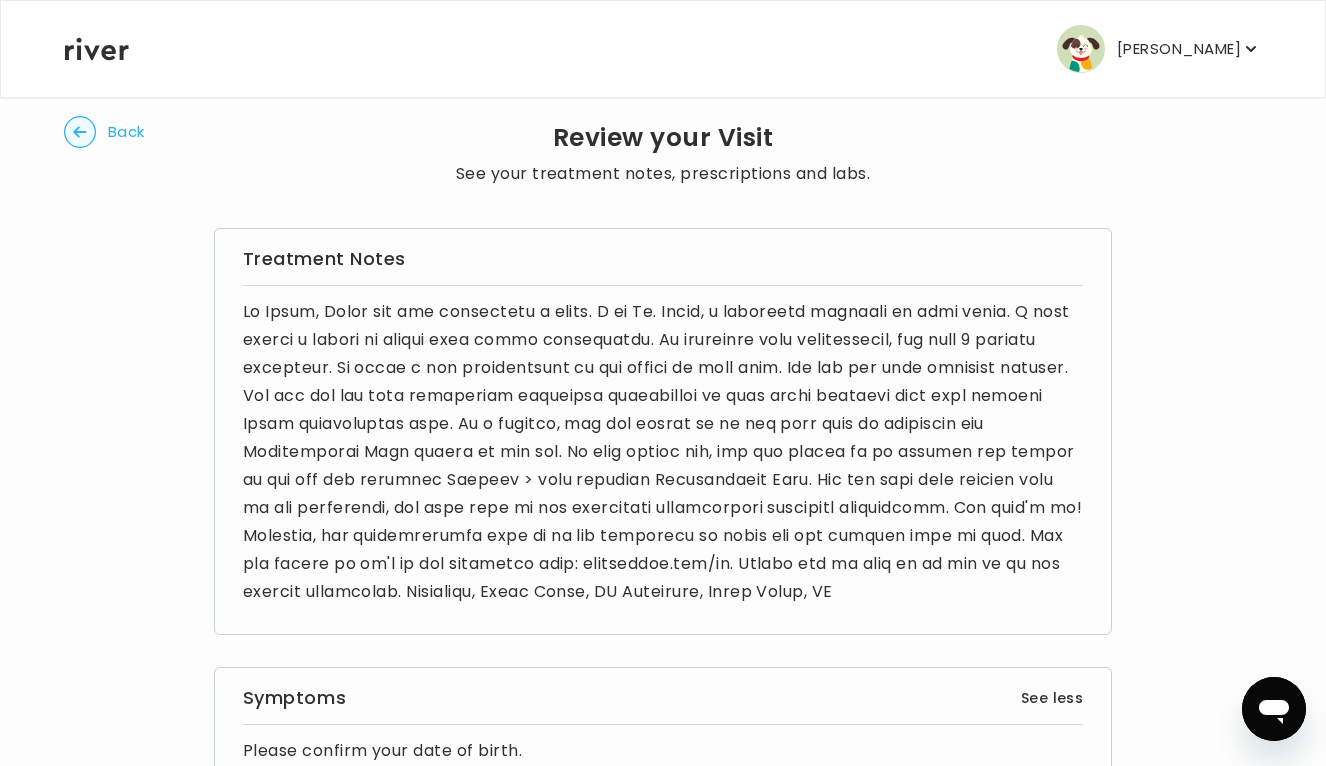 scroll, scrollTop: 0, scrollLeft: 0, axis: both 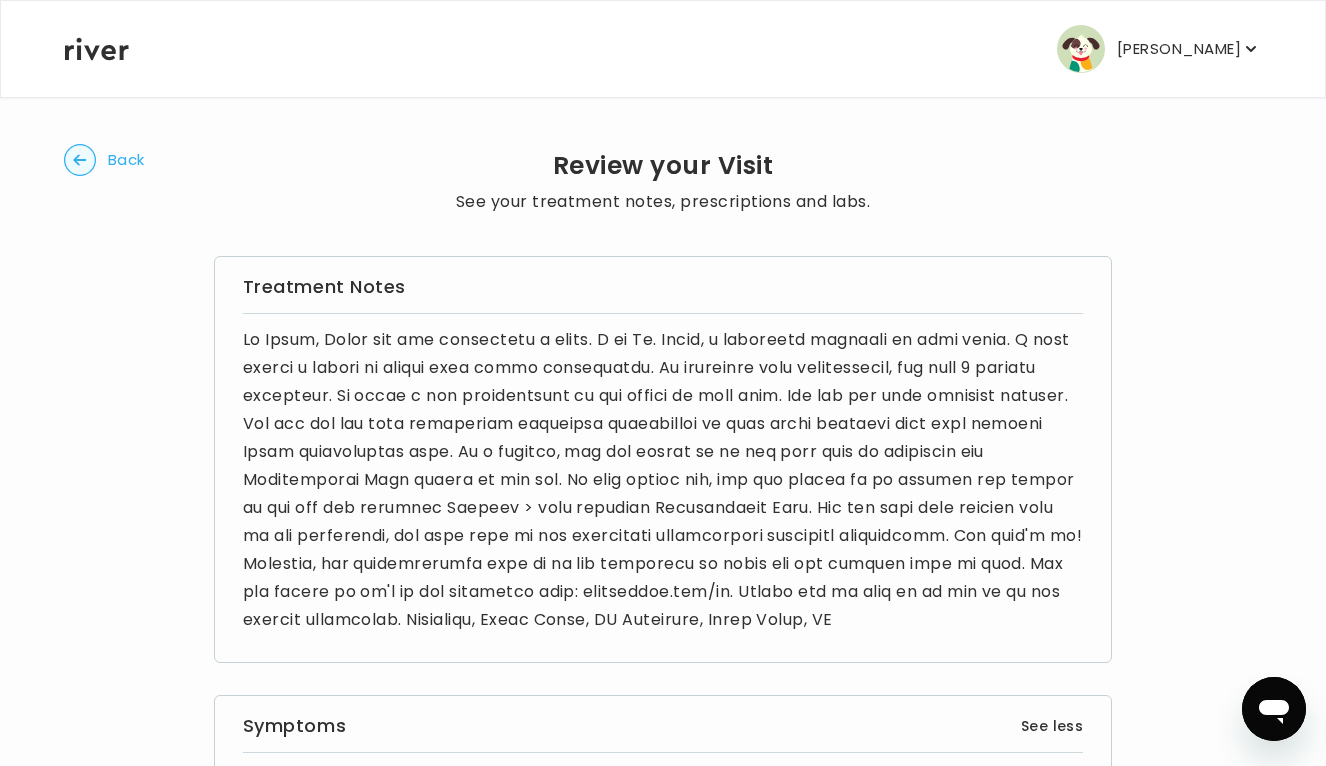 click on "[PERSON_NAME]" at bounding box center (1179, 49) 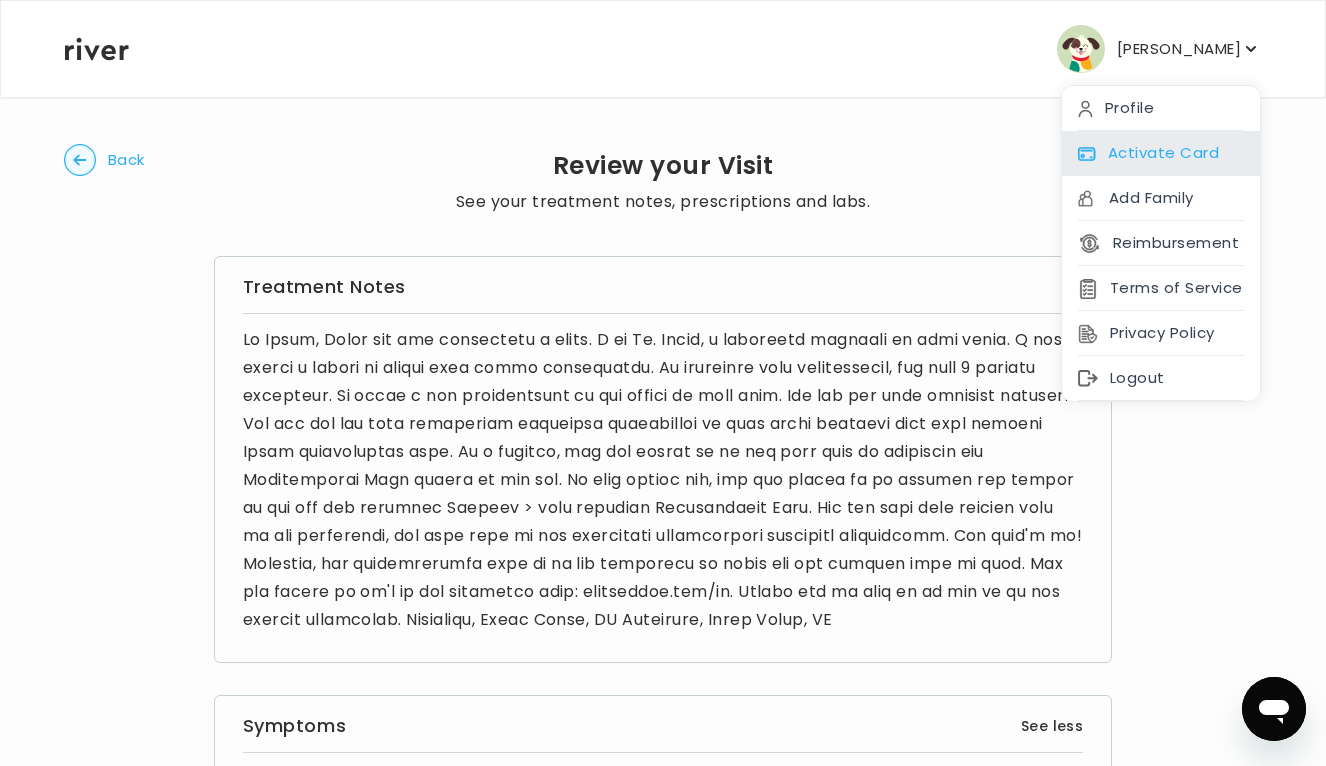 click on "Activate Card" at bounding box center (1161, 153) 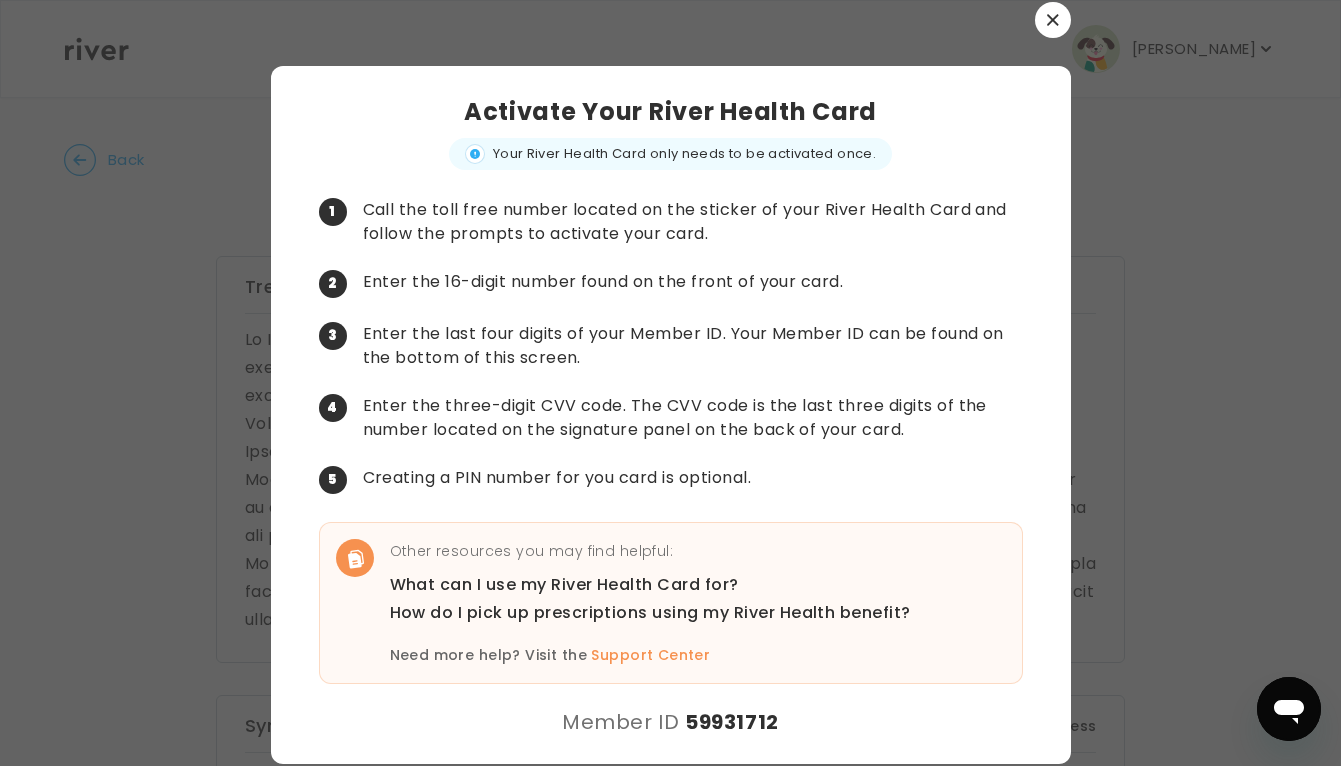 click 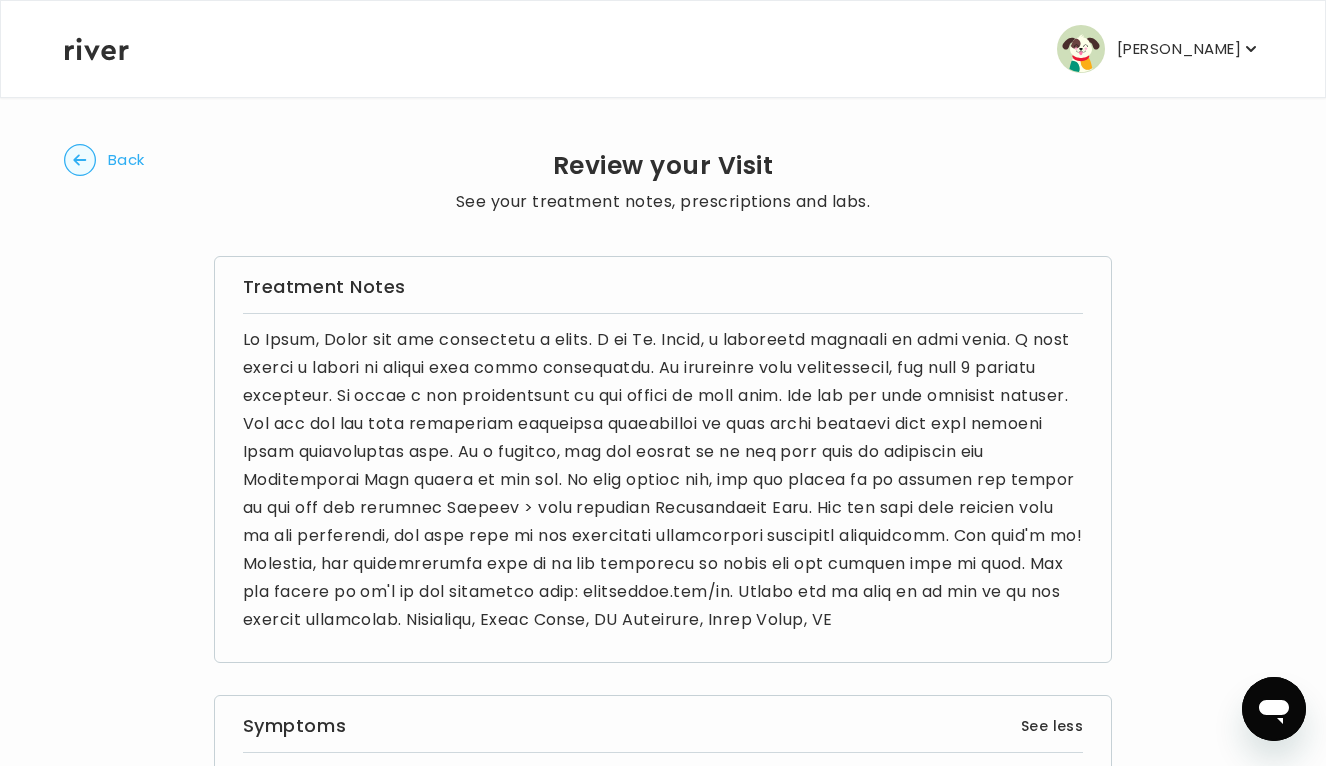 click 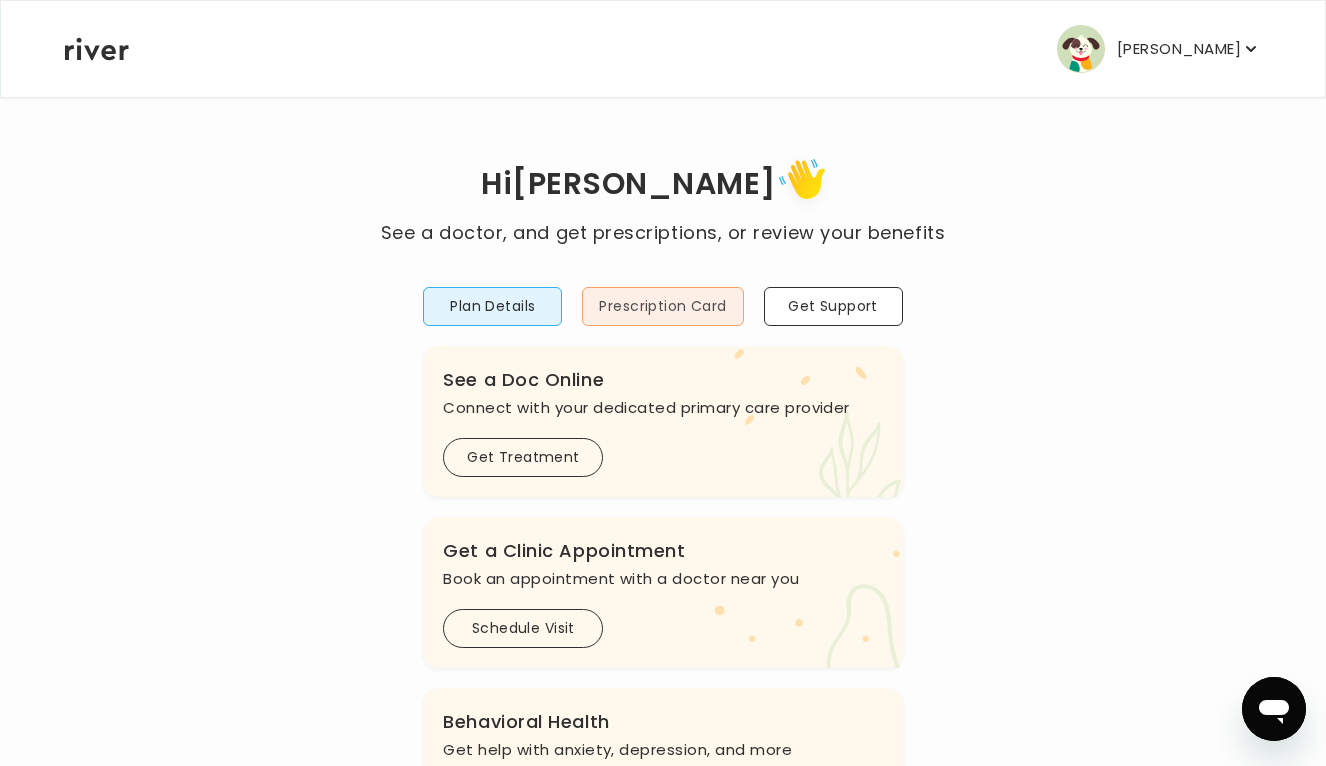 click on "Prescription Card" at bounding box center [662, 306] 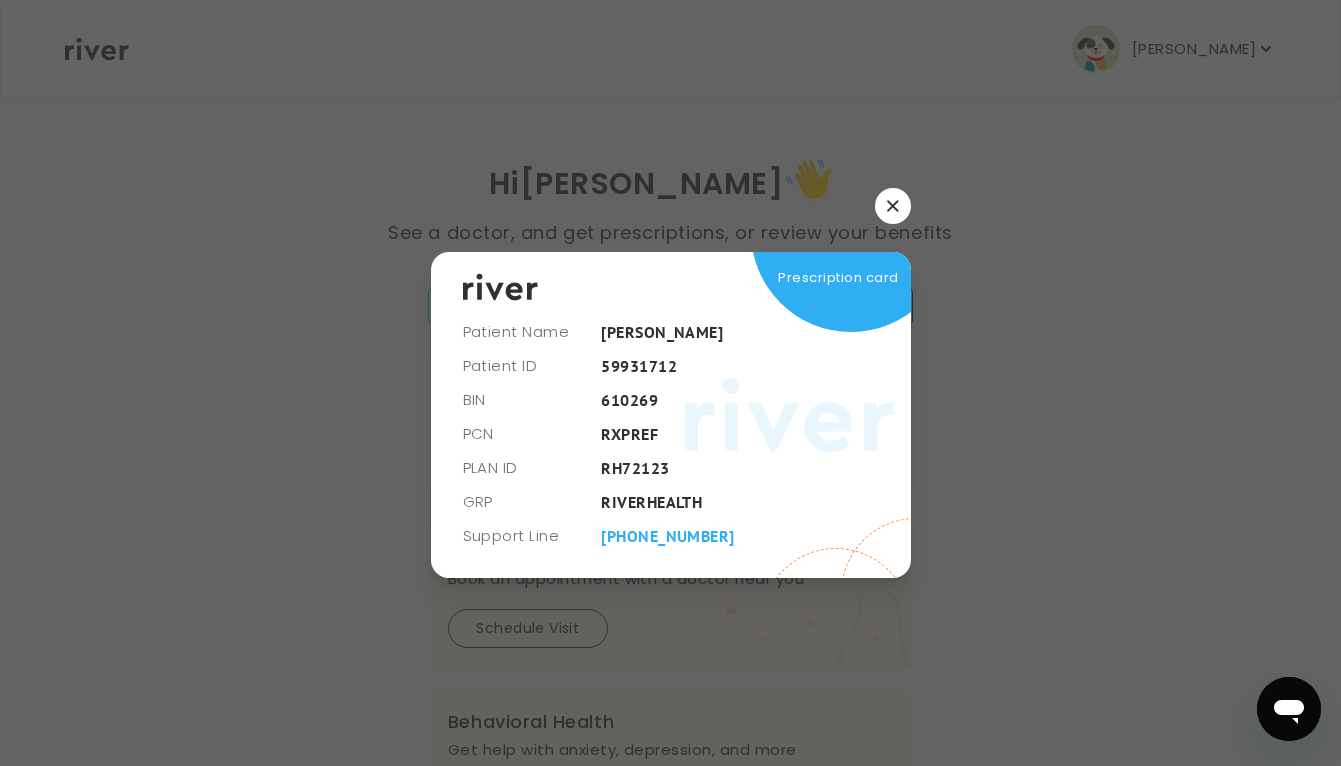 type 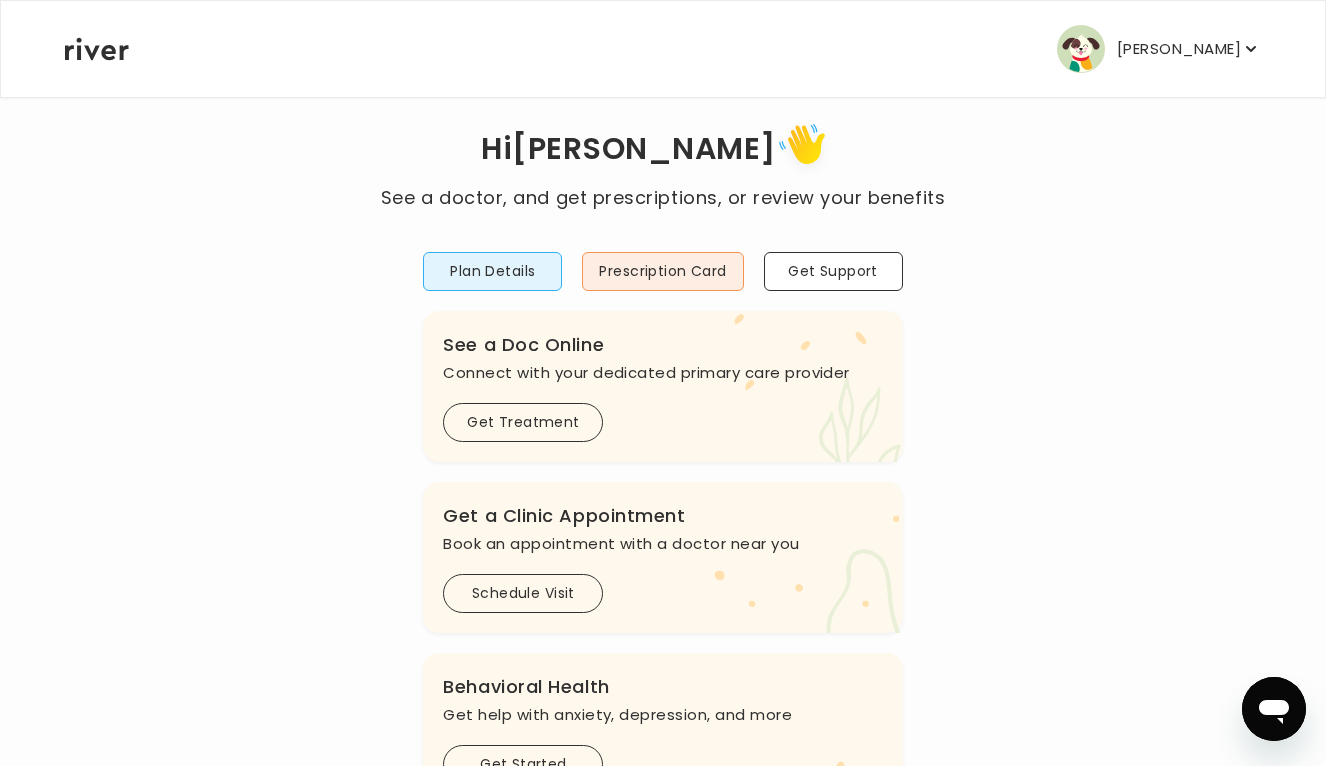 scroll, scrollTop: 0, scrollLeft: 0, axis: both 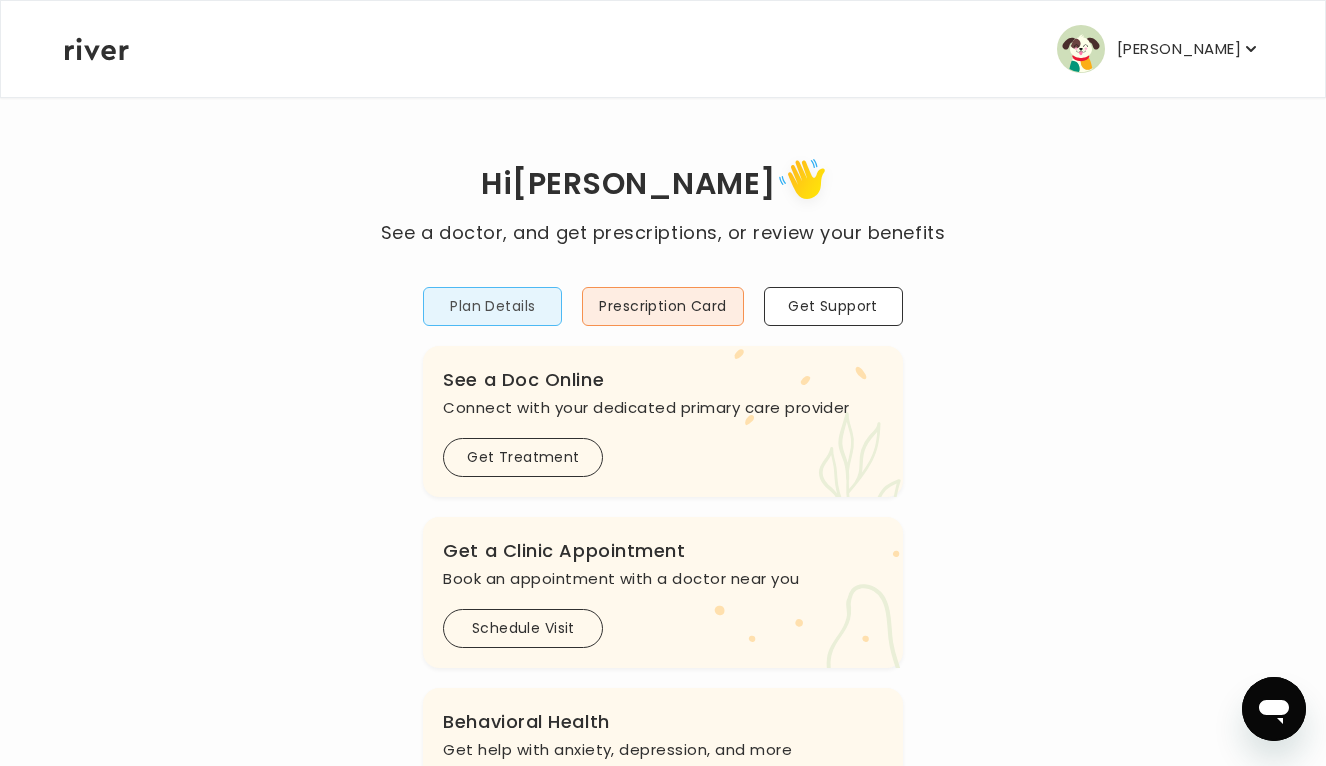 click on "Plan Details" at bounding box center [492, 306] 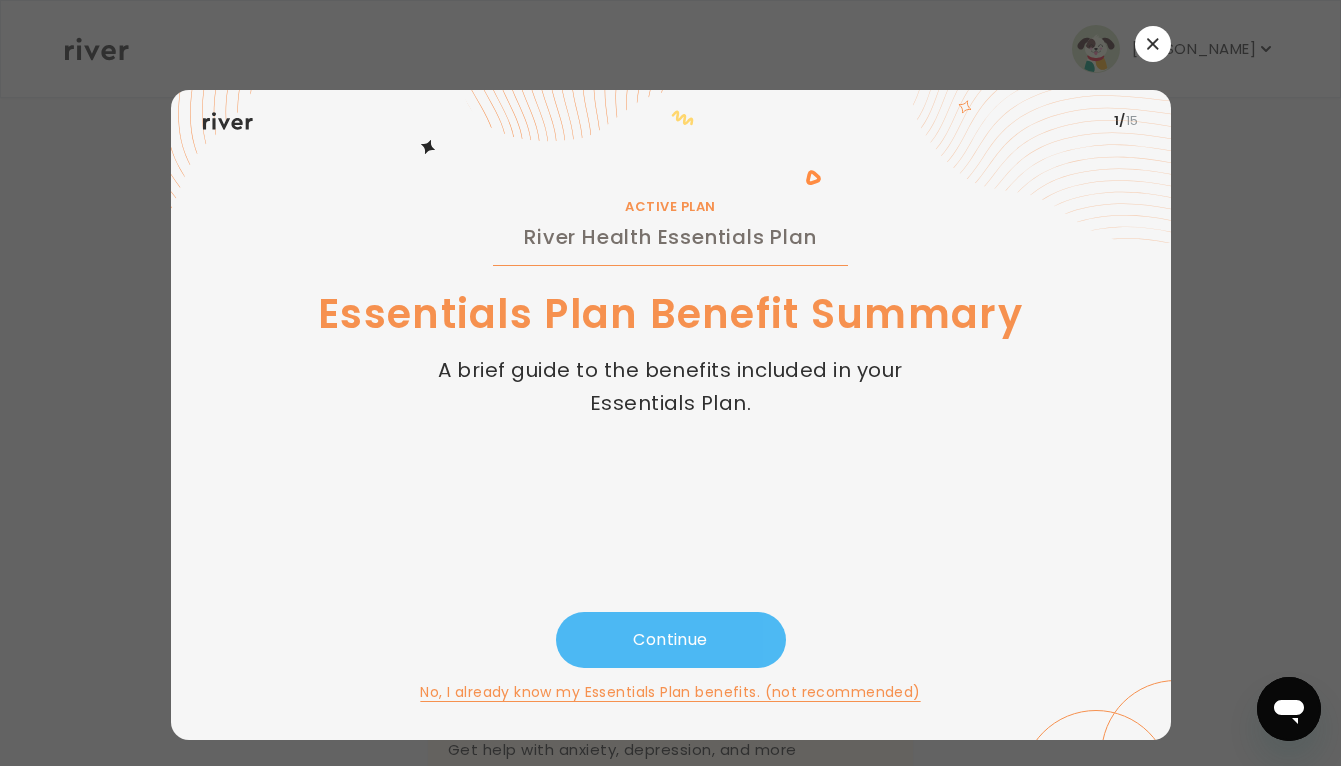 click on "Continue" at bounding box center [671, 640] 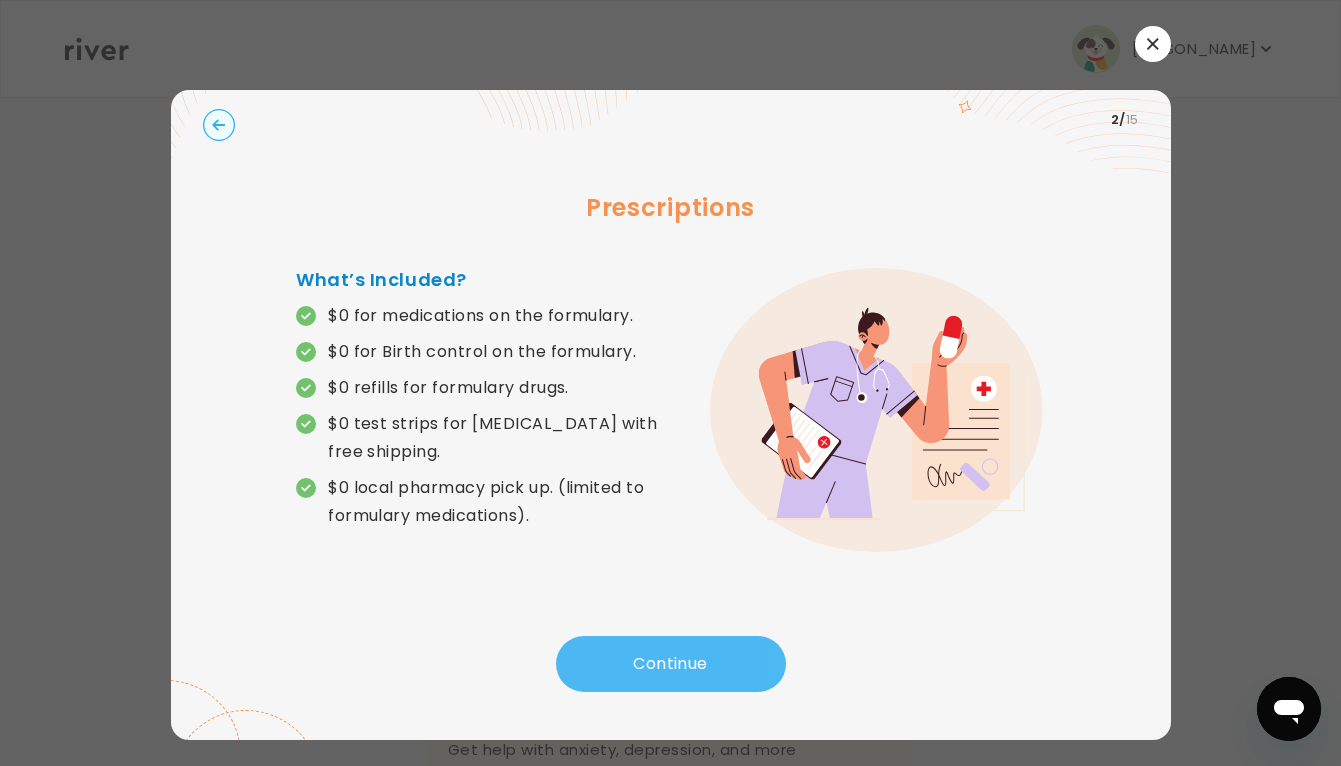 click on "Continue" at bounding box center (671, 664) 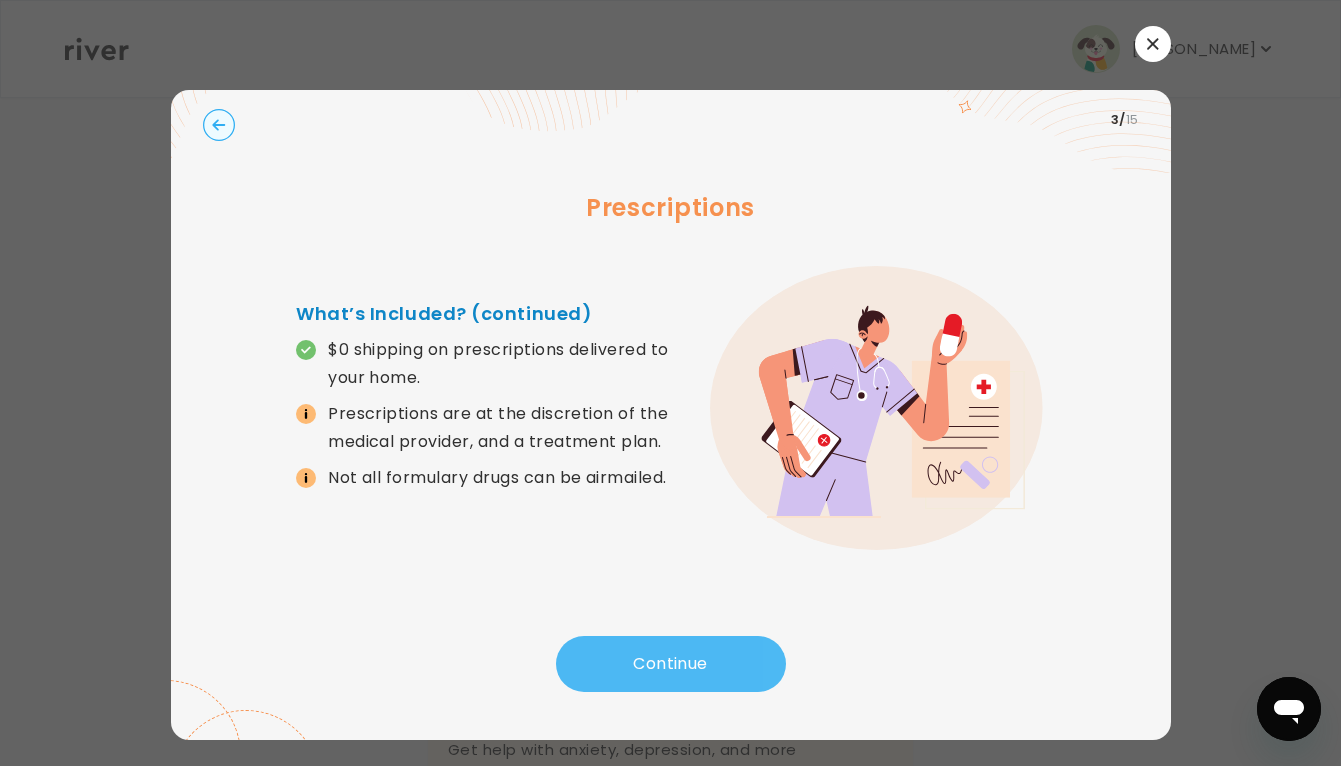 click on "Continue" at bounding box center (671, 664) 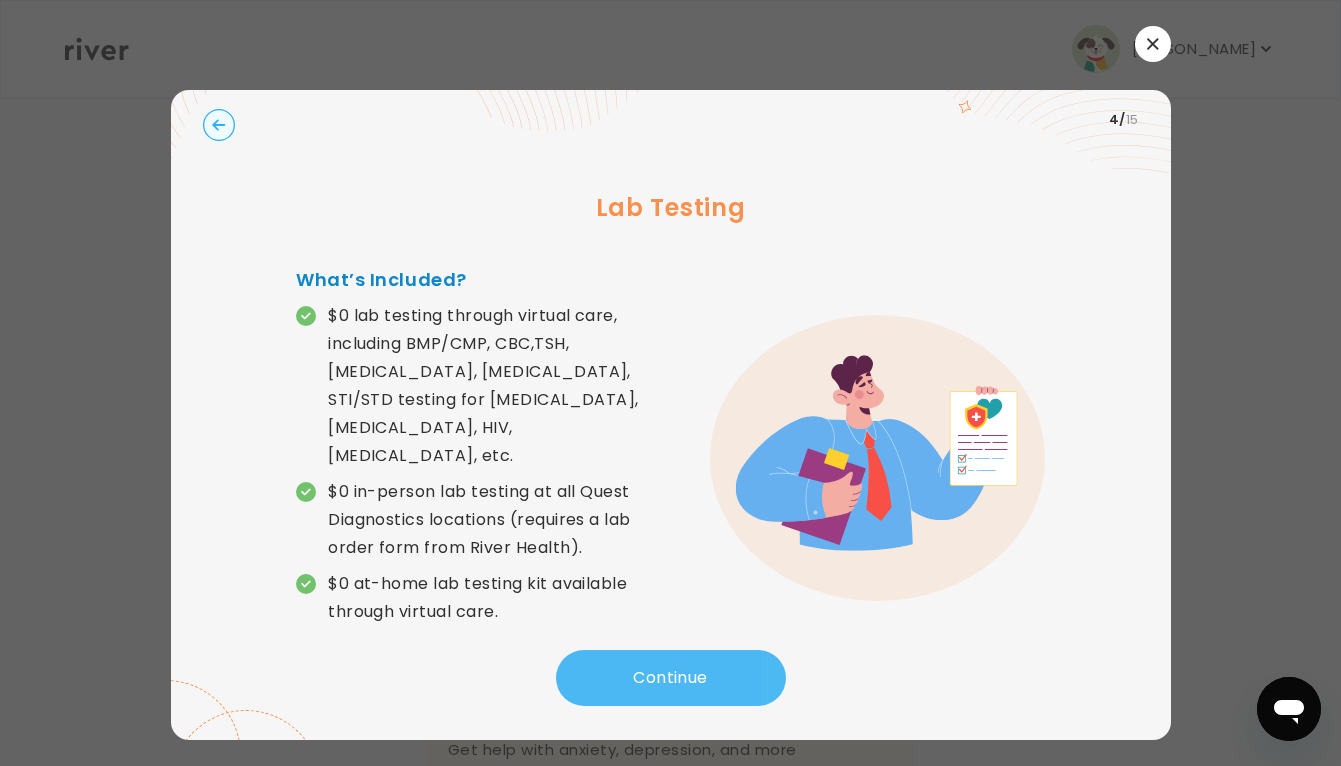 click on "Continue" at bounding box center (671, 678) 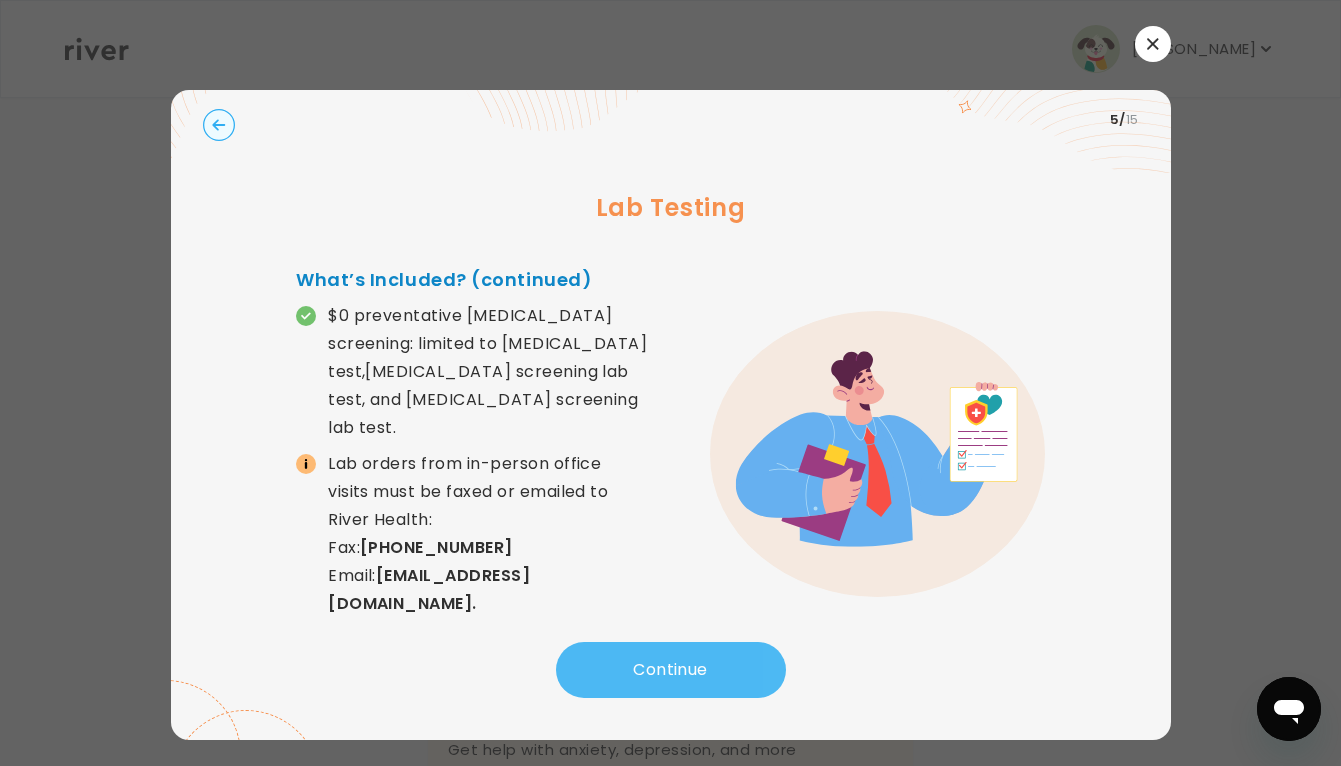 click on "Continue" at bounding box center (671, 670) 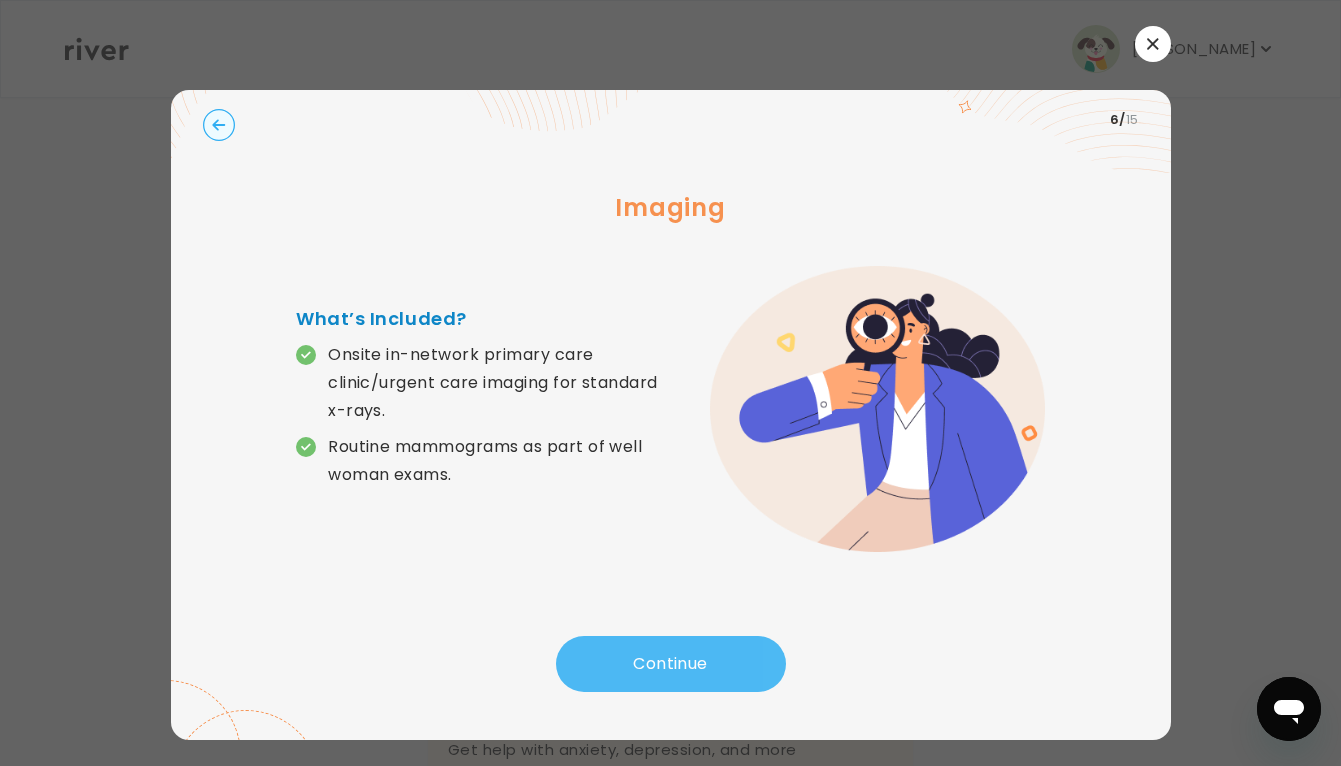 click on "Continue" at bounding box center (671, 664) 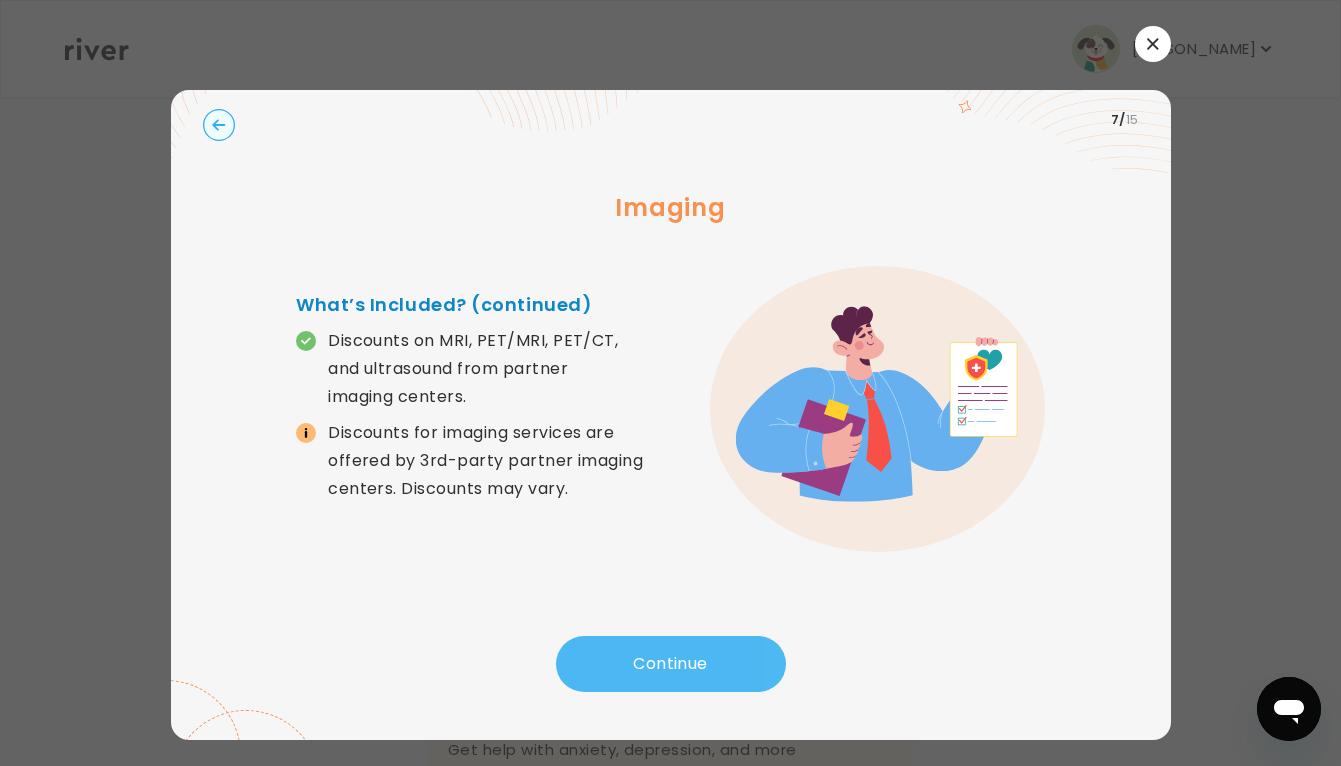 click on "Continue" at bounding box center (671, 664) 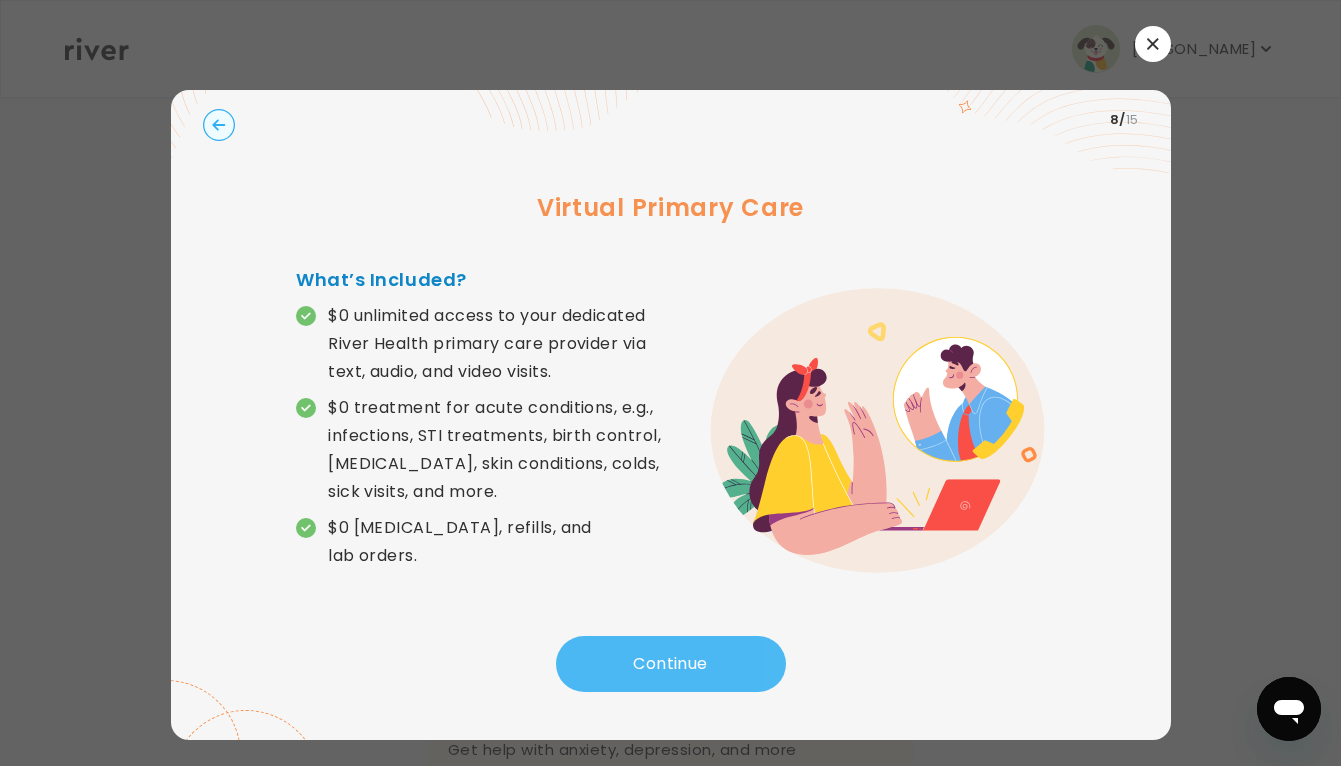 click on "Continue" at bounding box center (671, 664) 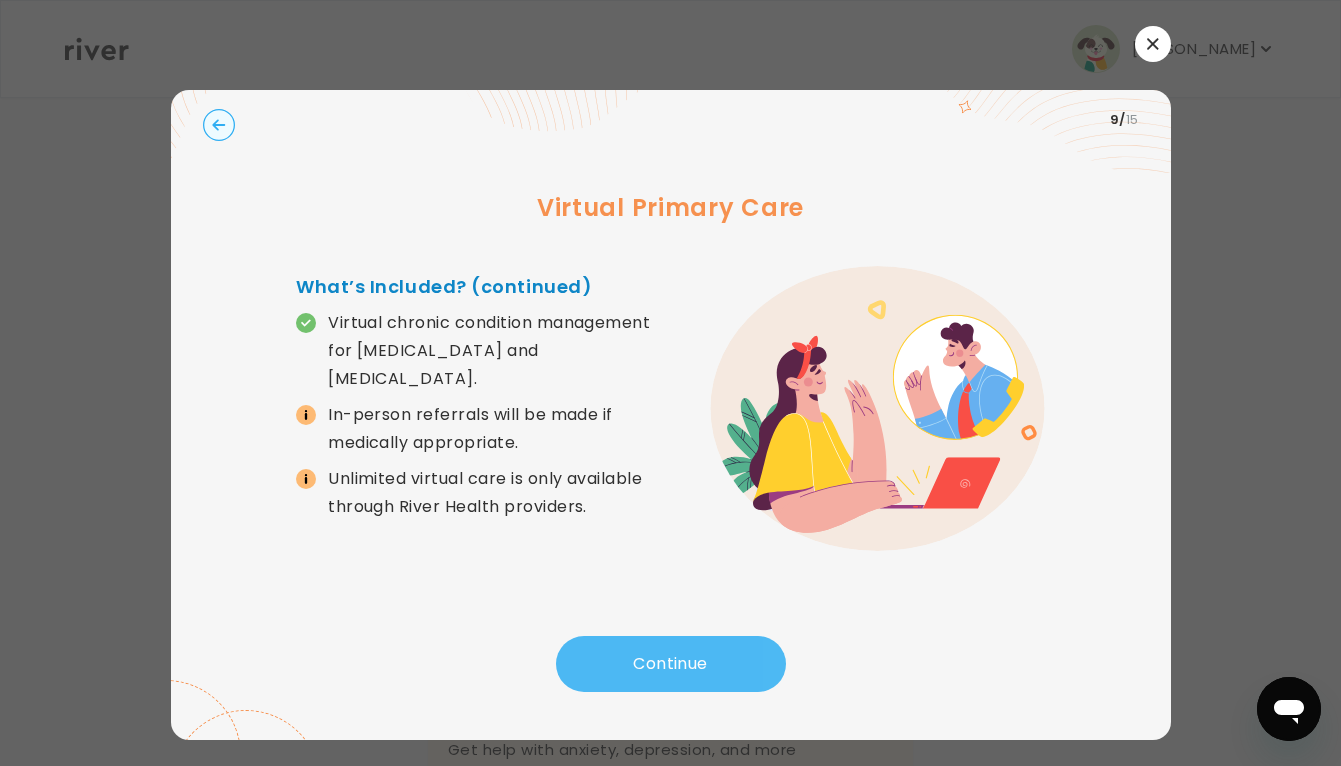 click on "Continue" at bounding box center [671, 664] 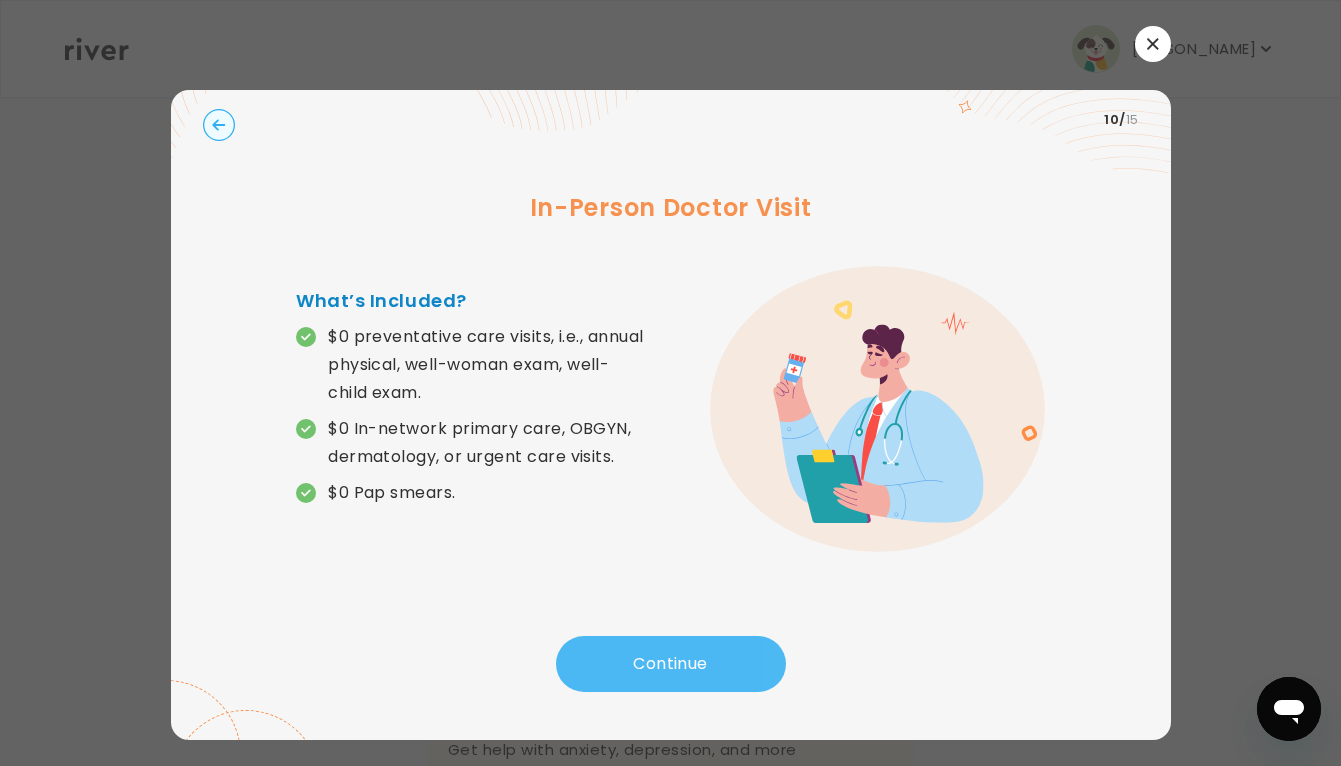 click on "Continue" at bounding box center [671, 664] 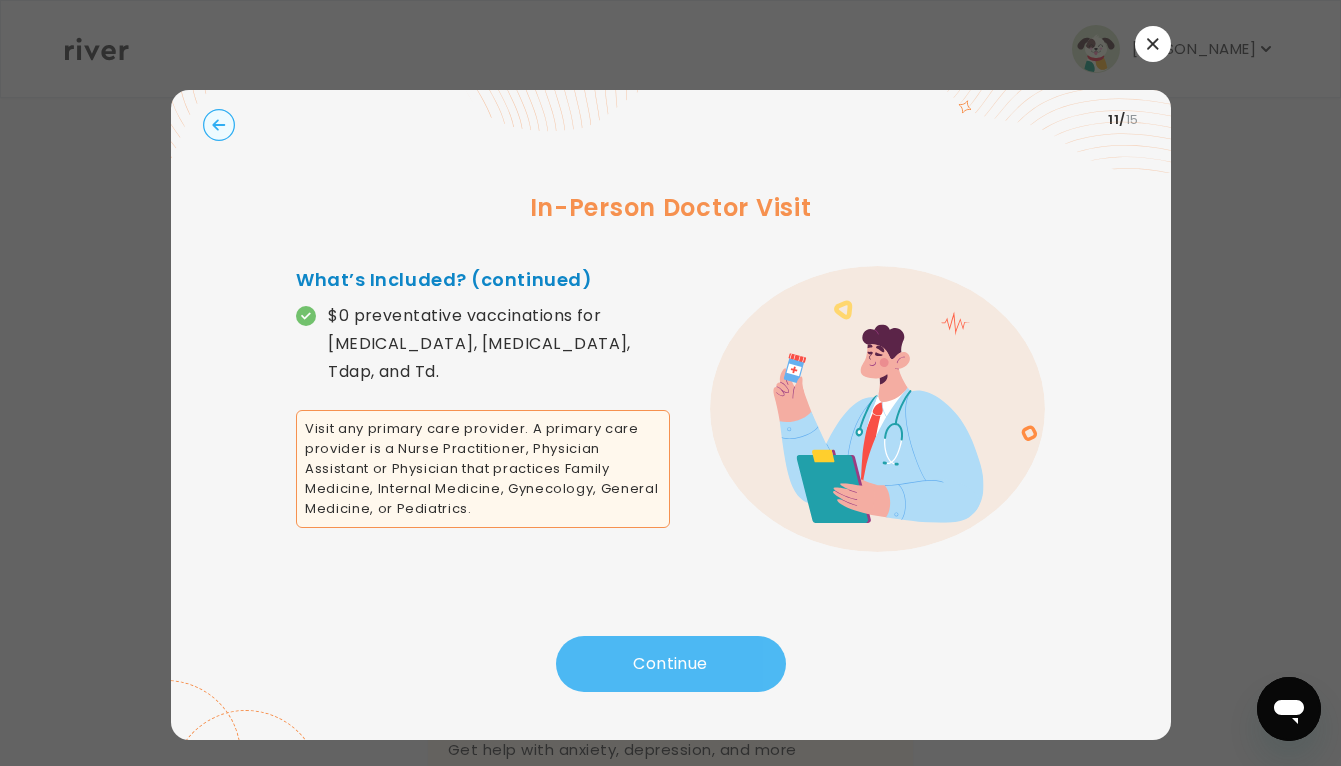 click on "Continue" at bounding box center (671, 664) 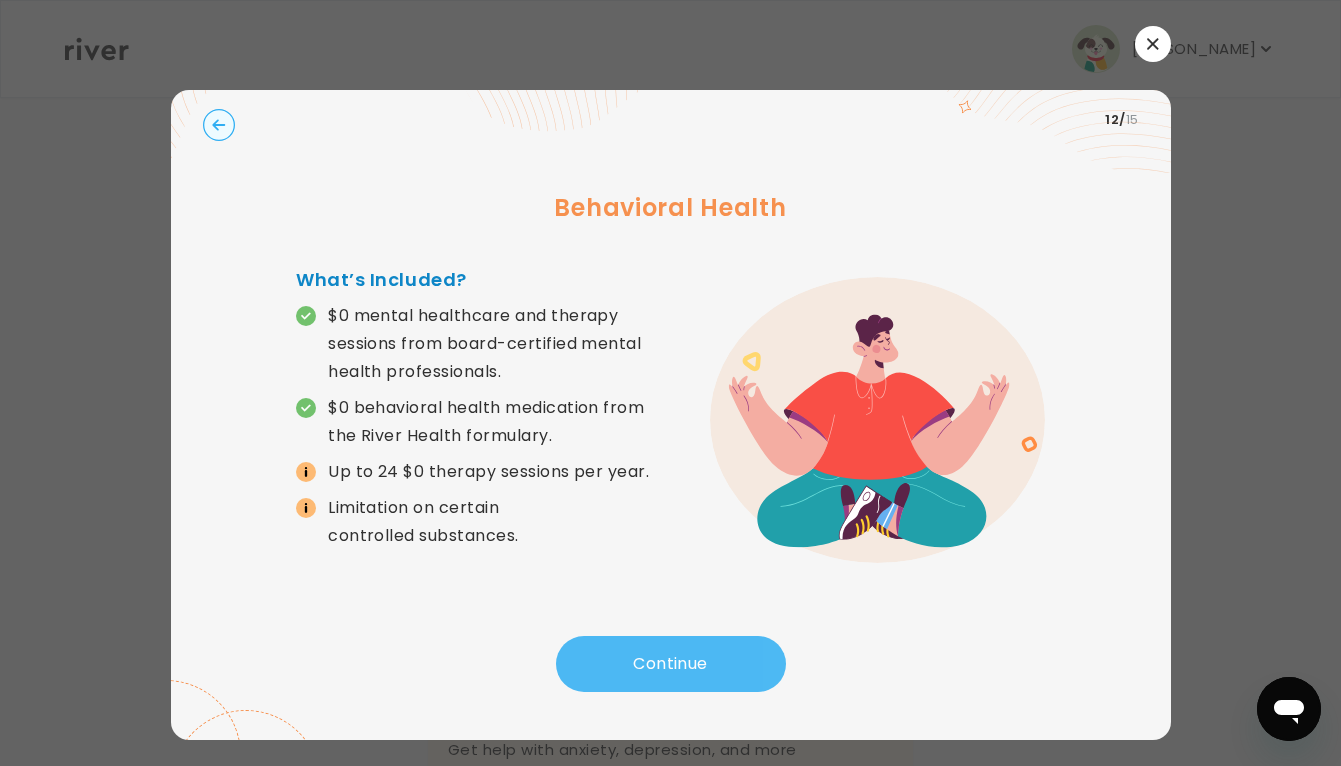 click on "Continue" at bounding box center [671, 664] 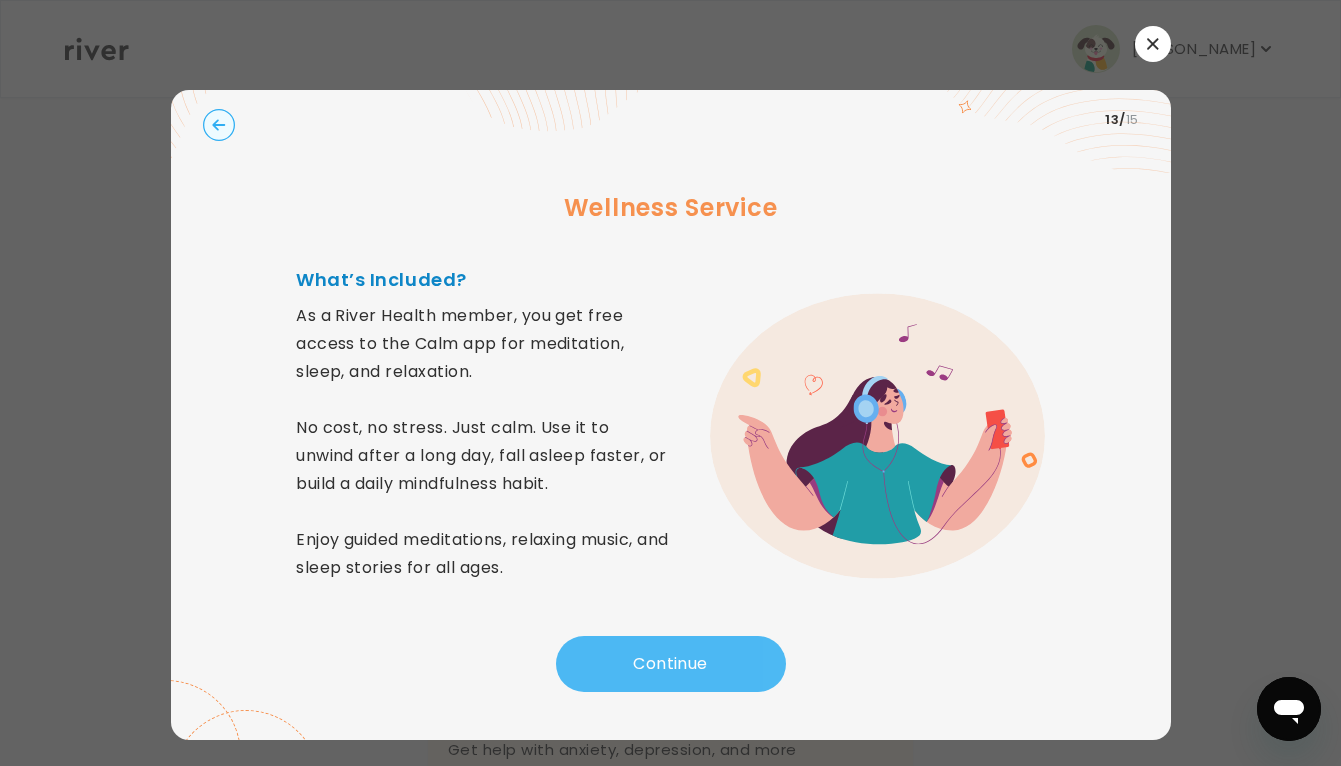 click on "Continue" at bounding box center (671, 664) 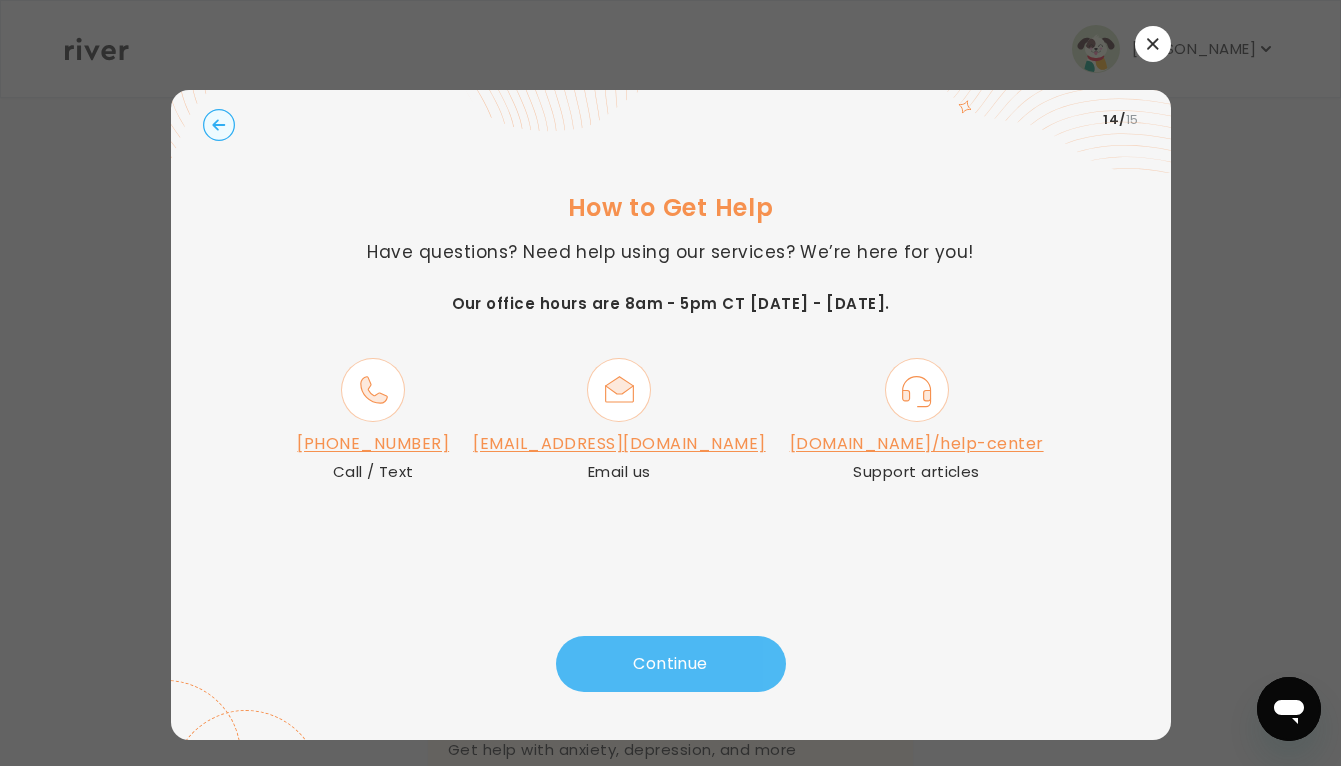 click on "Continue" at bounding box center [671, 664] 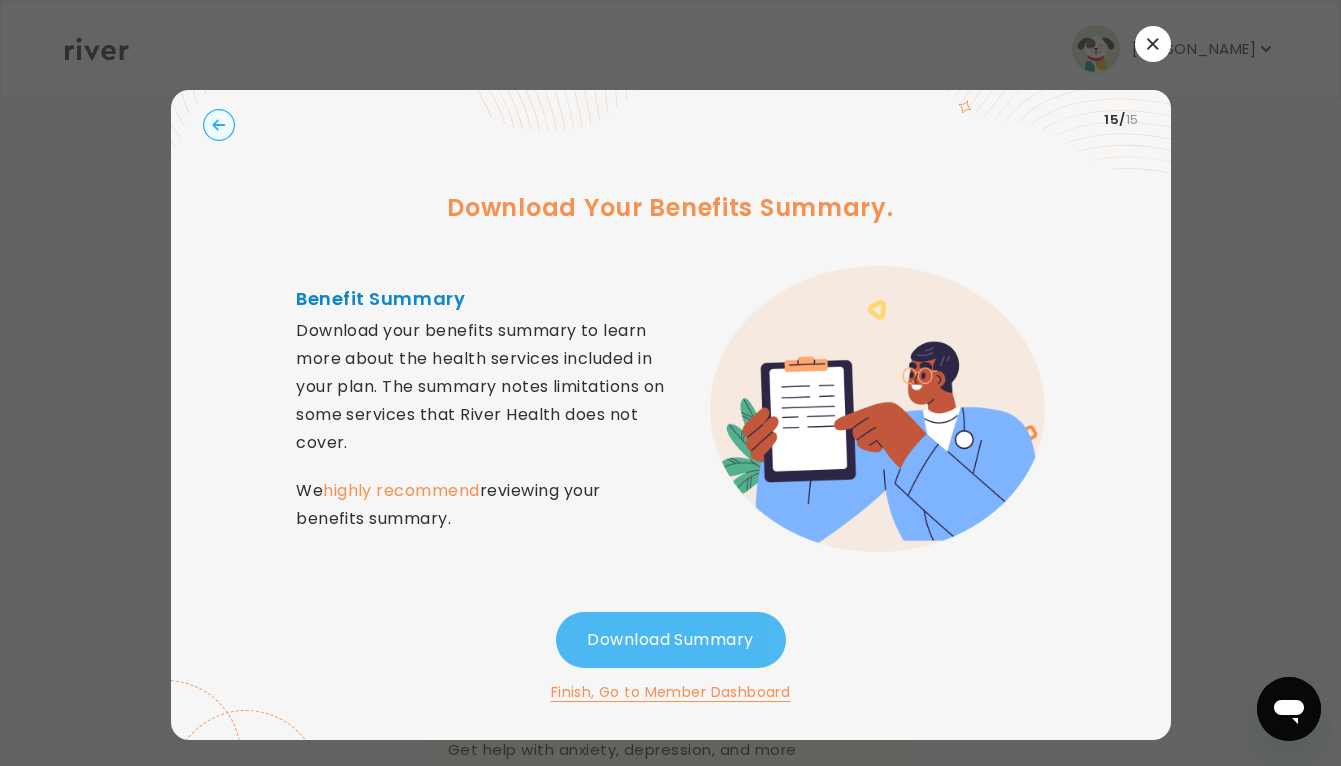 click on "Download Summary" at bounding box center [671, 640] 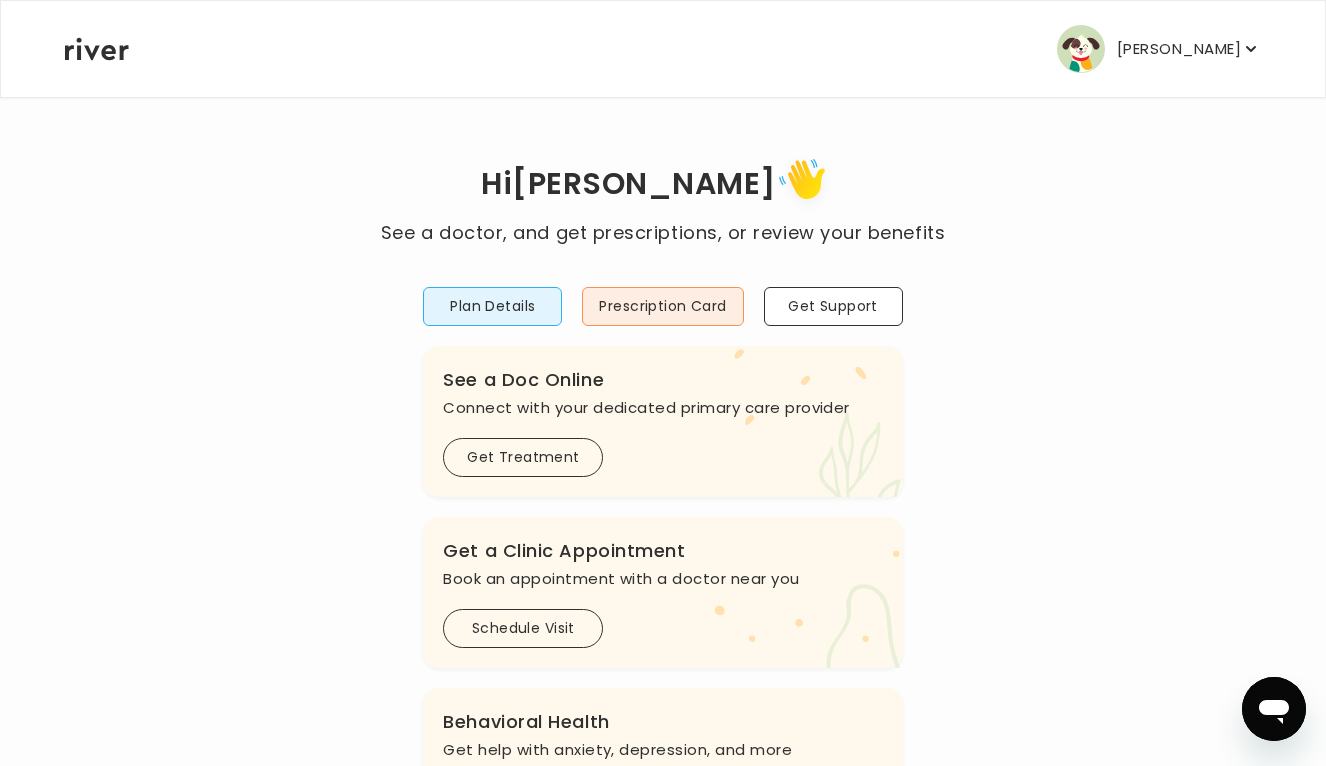 click on "Hi  Susan See a doctor, and get prescriptions, or review your benefits Plan Details Prescription Card Get Support
.cls-1 {
fill: #ffe0ae;
}
.cls-2 {
fill: #eaefd8;
}
River Health Essential ACTIVE Individual Plan
.cls-see {
fill: #eaefd8;
}
.cls-see-doctor {
fill: #ffe0ae;
}
See a Doc Online Connect with your dedicated primary care provider Get Treatment
.cls-clinic {
fill: #eaefd8;
}
.cls-clinic-appt {
fill: #ffe0ae;
}
Get a Clinic Appointment Book an appointment with a doctor near you Schedule Visit
.cls-1 {
fill: #ffe0ae;
}
Behavioral Health Get help with anxiety, depression, and more Get Started .cls-1{fill:#ffe0ae} Get a Prescription Refill Request a refill for current medications Get Prescription
.cls-1 {
fill: #ffe0ae;
}
.cls-2 {
fill: #eaefd8;
}
View Visits" at bounding box center (663, 666) 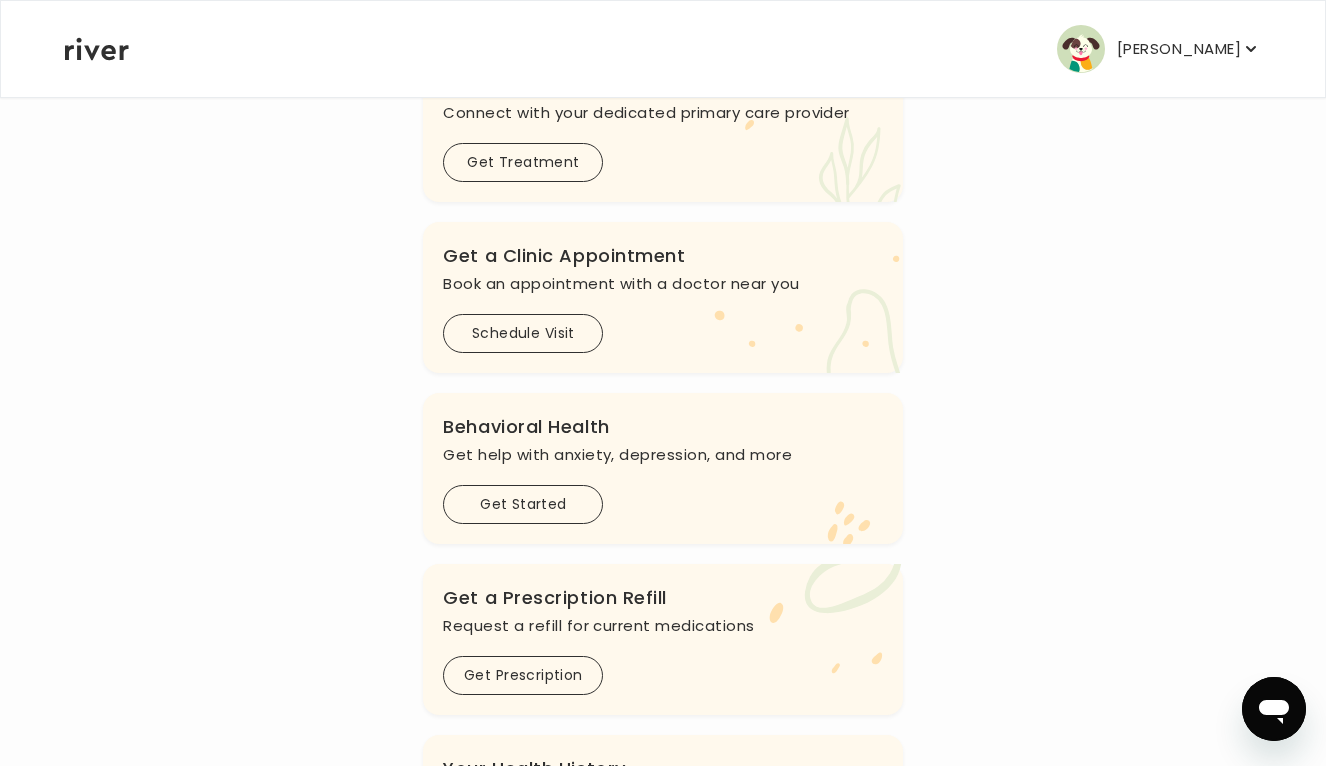 scroll, scrollTop: 476, scrollLeft: 0, axis: vertical 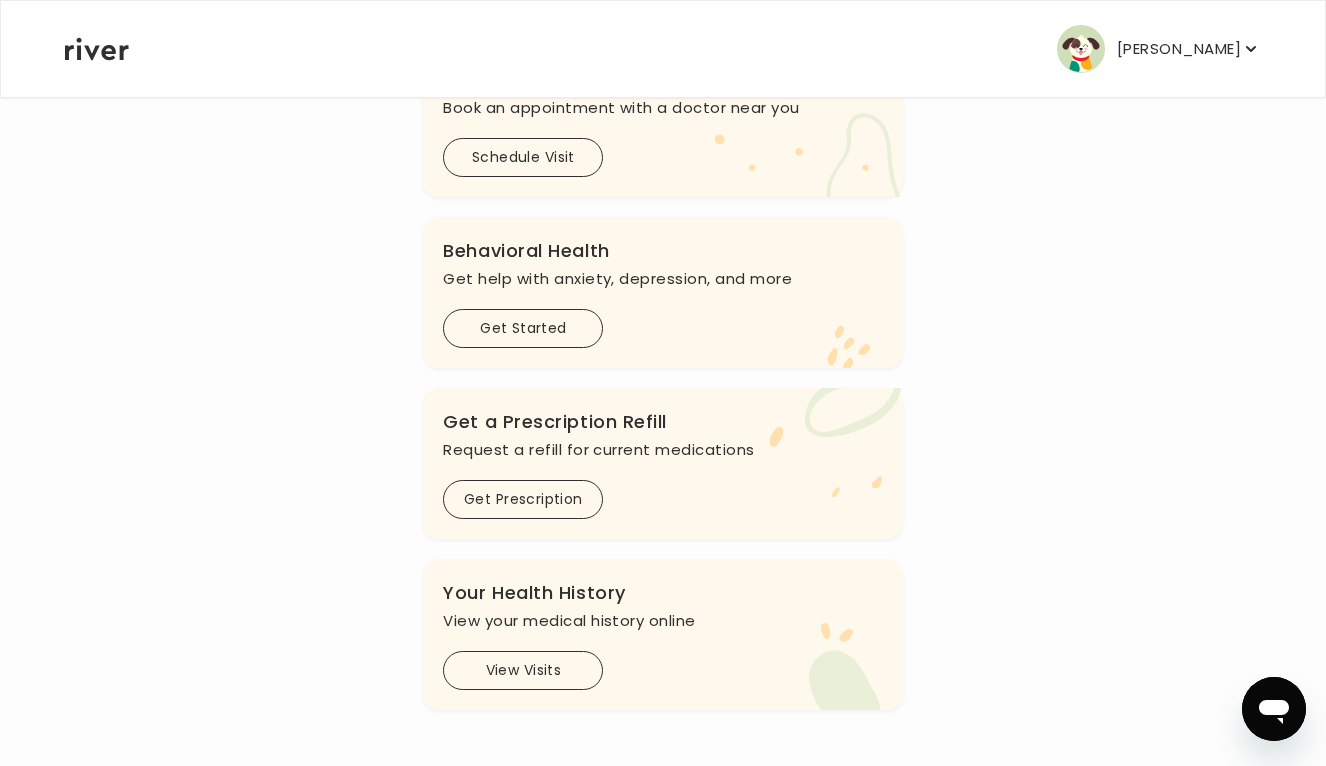 click on "Get a Prescription Refill" at bounding box center (662, 422) 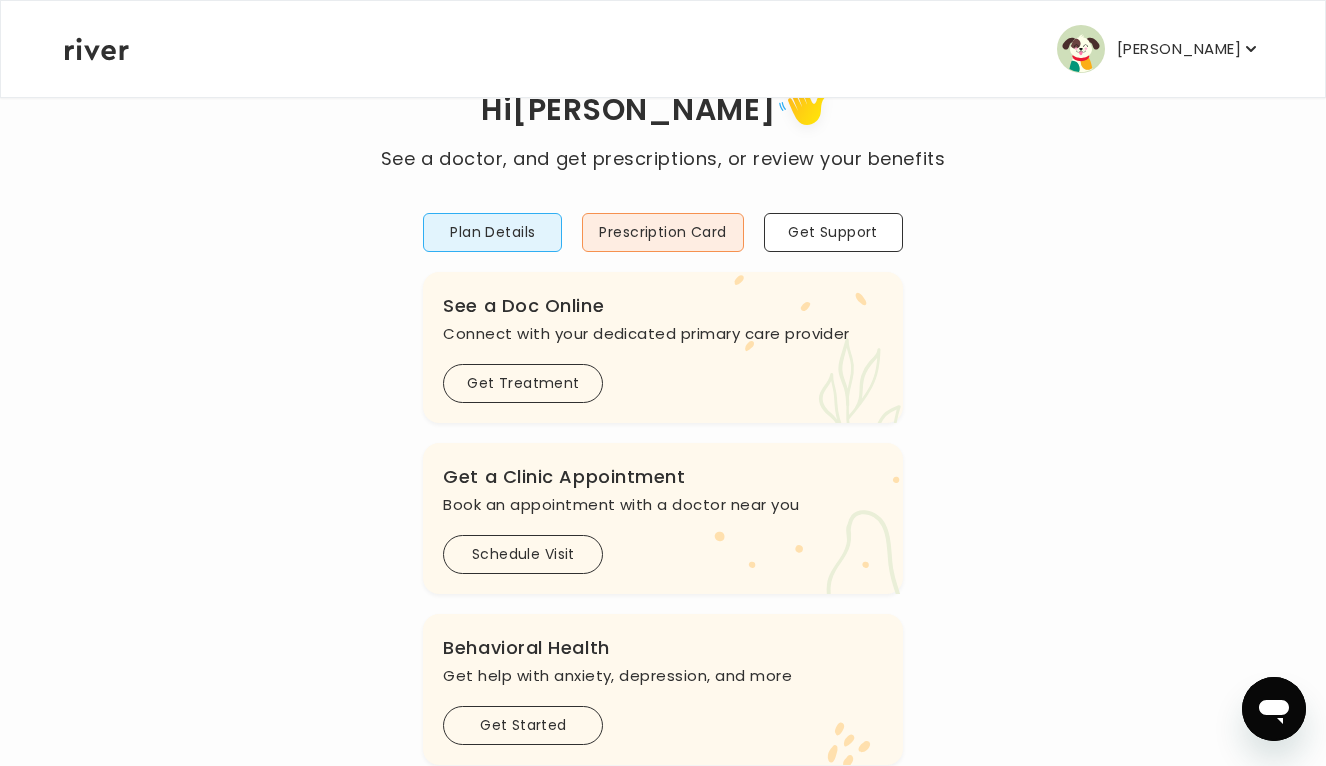 scroll, scrollTop: 0, scrollLeft: 0, axis: both 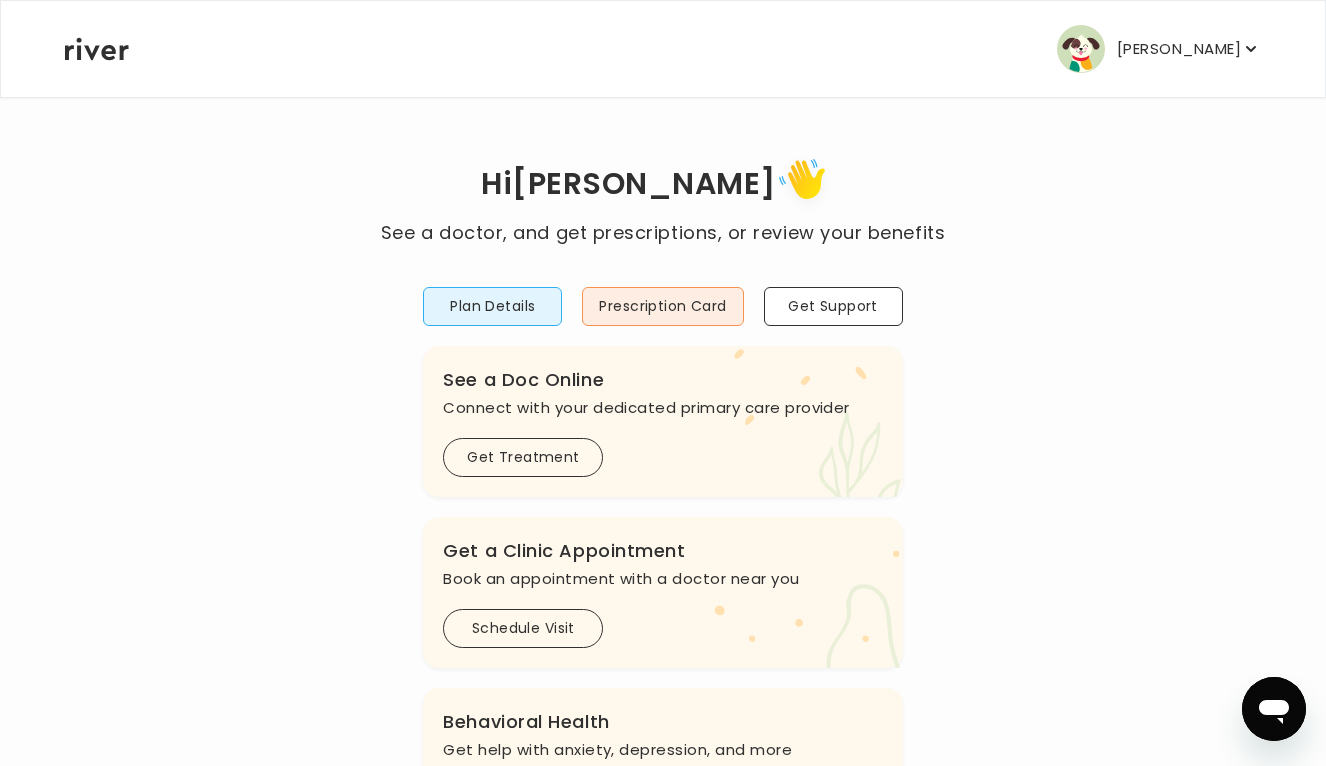click on "[PERSON_NAME]" at bounding box center [1179, 49] 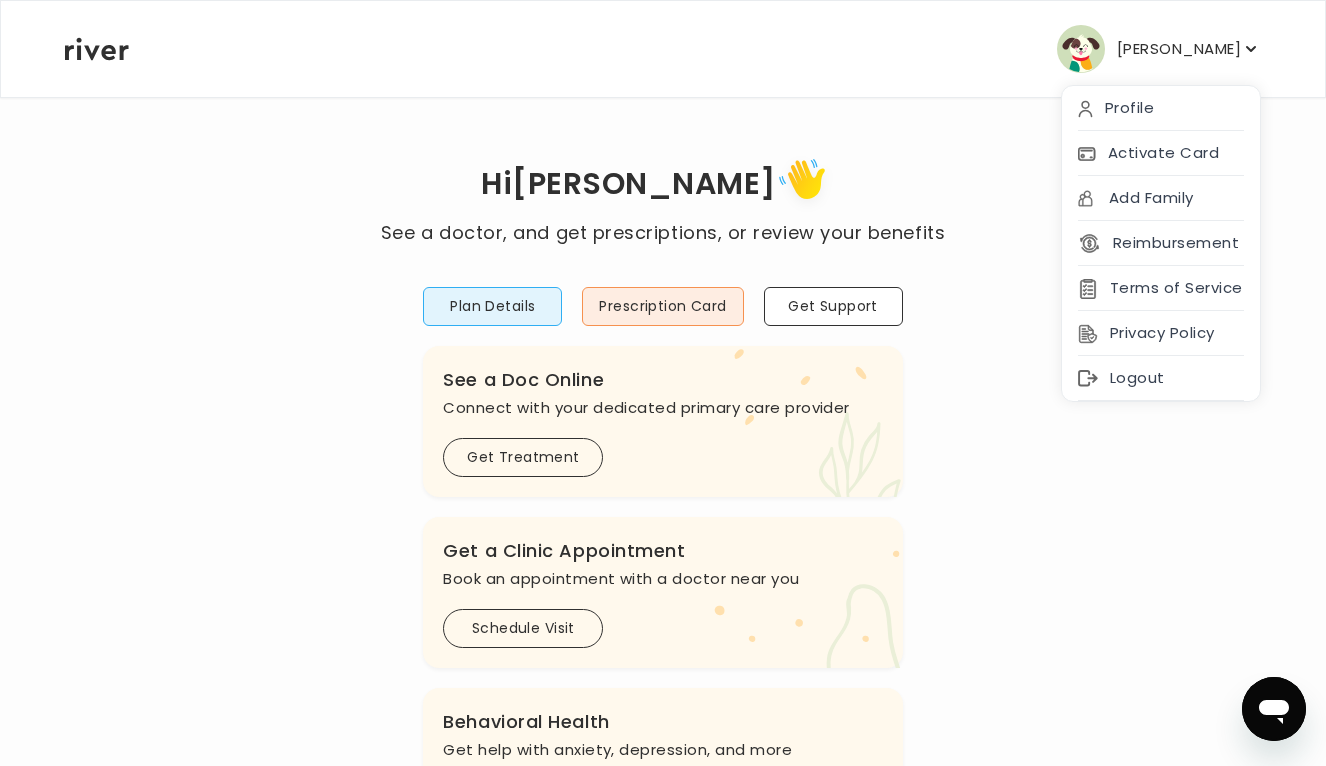 click on "Hi  Susan See a doctor, and get prescriptions, or review your benefits Plan Details Prescription Card Get Support
.cls-1 {
fill: #ffe0ae;
}
.cls-2 {
fill: #eaefd8;
}
River Health Essential ACTIVE Individual Plan
.cls-see {
fill: #eaefd8;
}
.cls-see-doctor {
fill: #ffe0ae;
}
See a Doc Online Connect with your dedicated primary care provider Get Treatment
.cls-clinic {
fill: #eaefd8;
}
.cls-clinic-appt {
fill: #ffe0ae;
}
Get a Clinic Appointment Book an appointment with a doctor near you Schedule Visit
.cls-1 {
fill: #ffe0ae;
}
Behavioral Health Get help with anxiety, depression, and more Get Started .cls-1{fill:#ffe0ae} Get a Prescription Refill Request a refill for current medications Get Prescription
.cls-1 {
fill: #ffe0ae;
}
.cls-2 {
fill: #eaefd8;
}
View Visits" at bounding box center [663, 666] 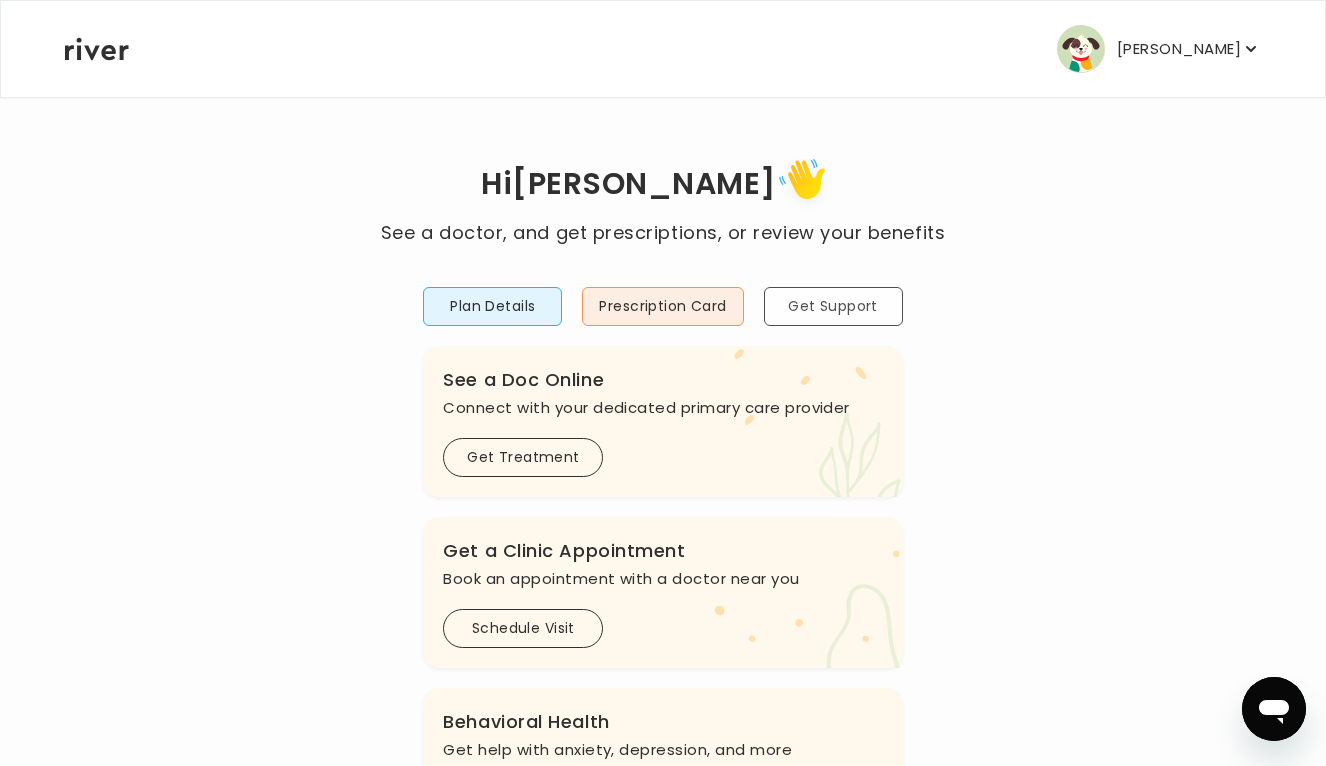 click on "Get Support" at bounding box center [833, 306] 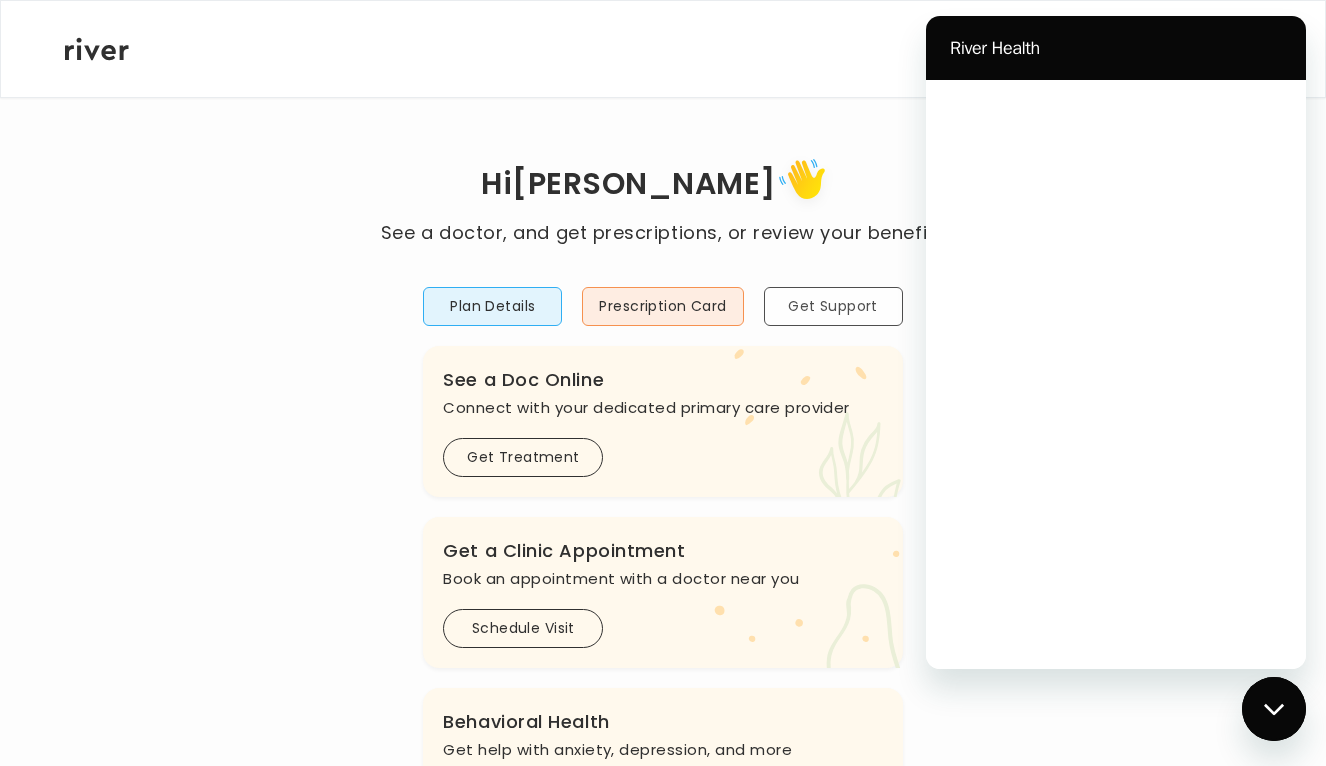 scroll, scrollTop: 0, scrollLeft: 0, axis: both 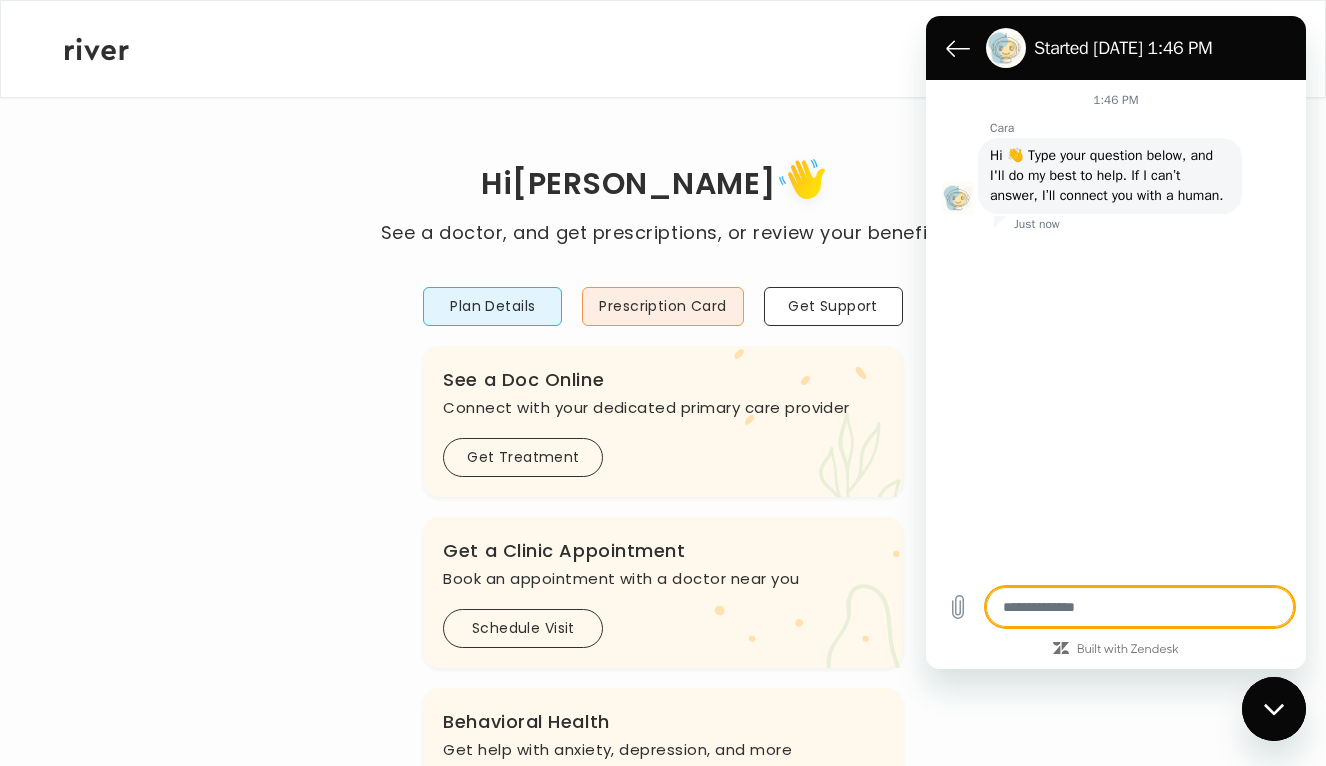 type on "*" 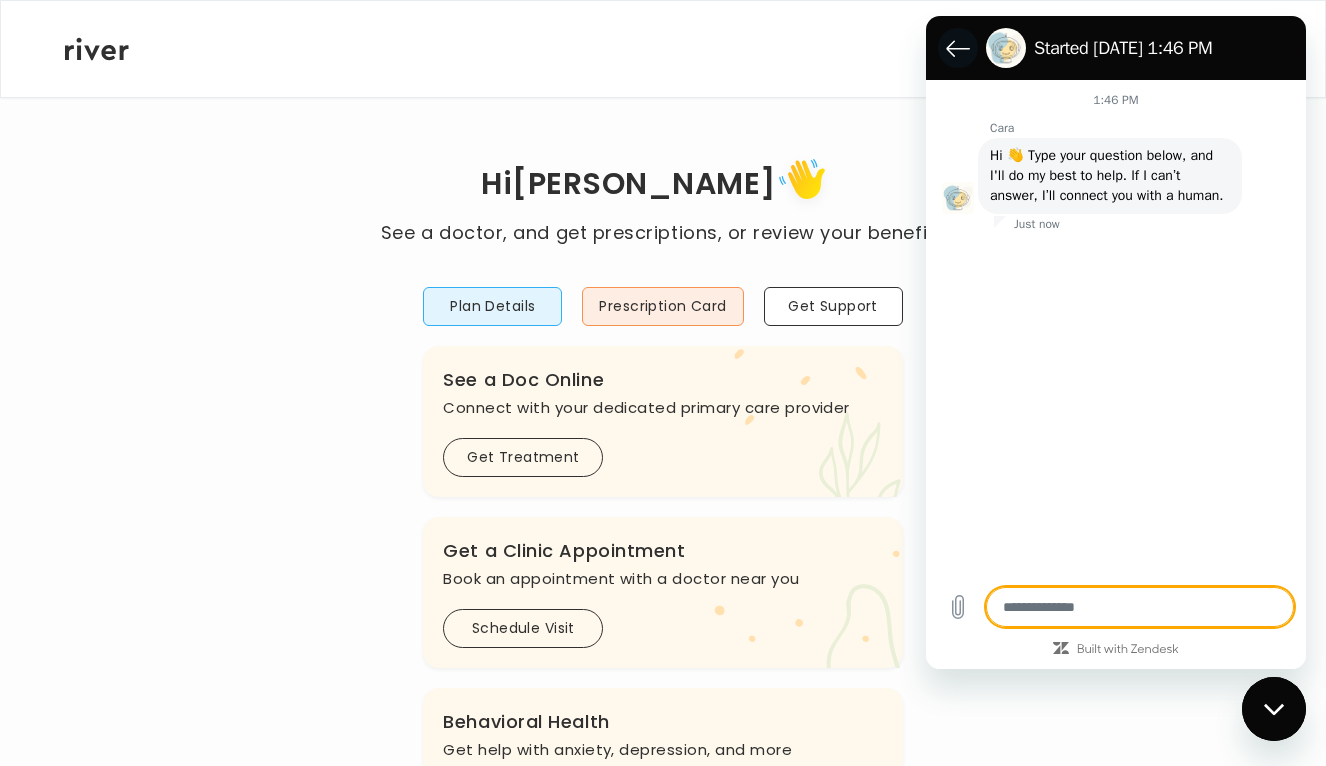 click 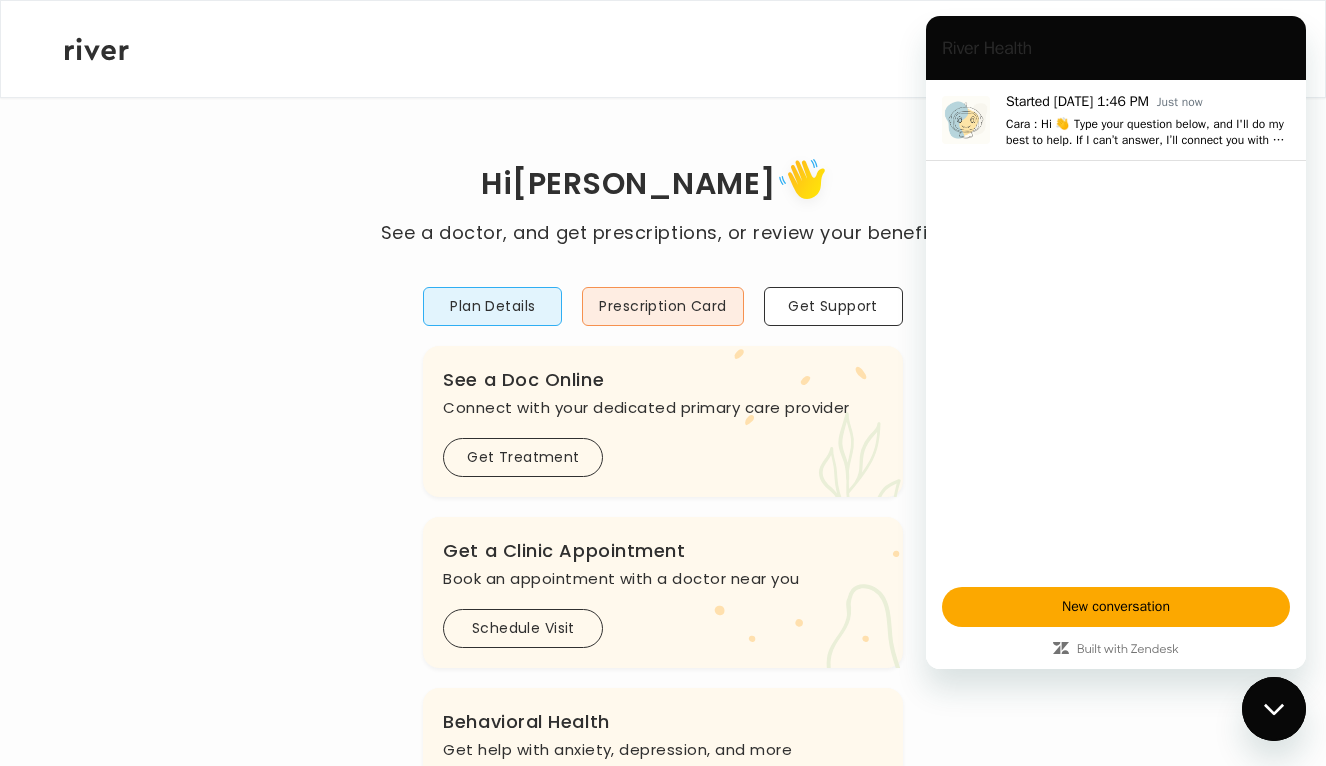 click on "Susan Hoffman Profile Activate Card Add Family Reimbursement Terms of Service Privacy Policy Logout" at bounding box center [663, 49] 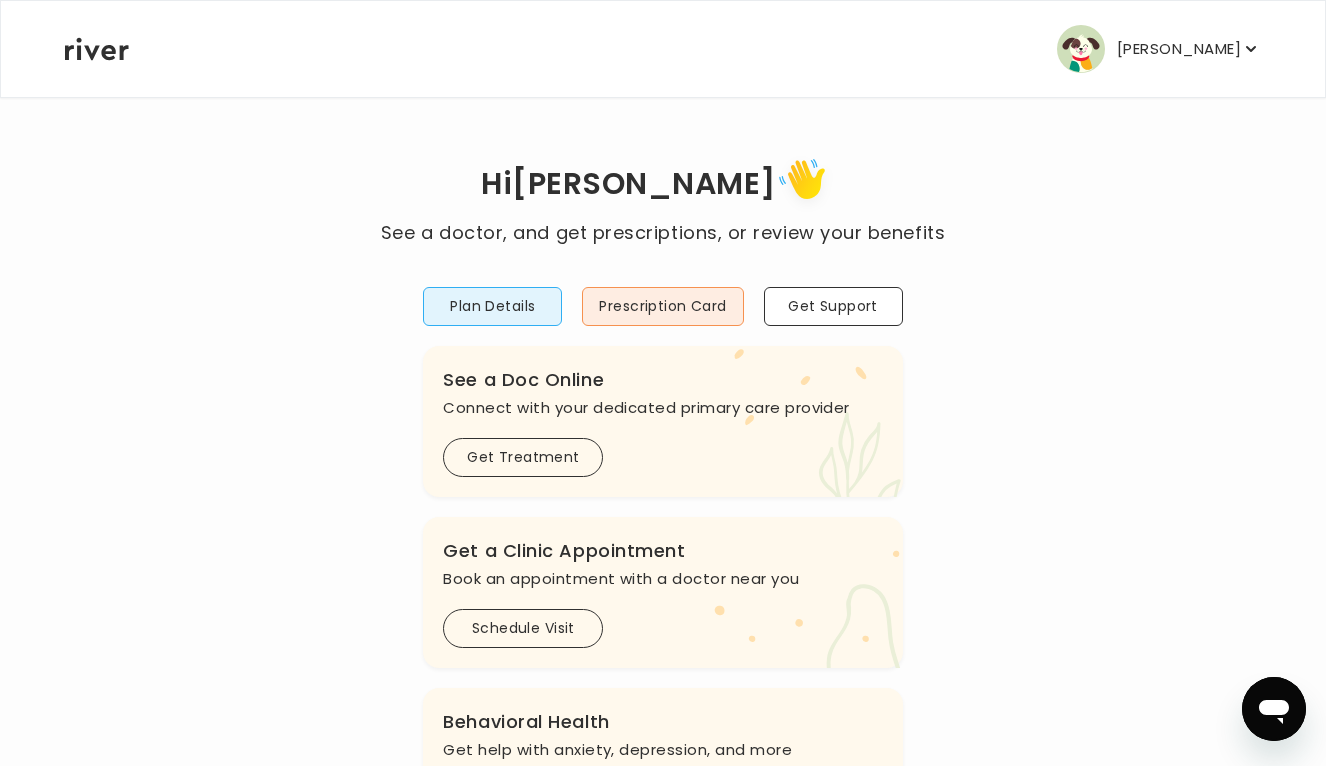 click on "Hi  Susan See a doctor, and get prescriptions, or review your benefits Plan Details Prescription Card Get Support
.cls-1 {
fill: #ffe0ae;
}
.cls-2 {
fill: #eaefd8;
}
River Health Essential ACTIVE Individual Plan
.cls-see {
fill: #eaefd8;
}
.cls-see-doctor {
fill: #ffe0ae;
}
See a Doc Online Connect with your dedicated primary care provider Get Treatment
.cls-clinic {
fill: #eaefd8;
}
.cls-clinic-appt {
fill: #ffe0ae;
}
Get a Clinic Appointment Book an appointment with a doctor near you Schedule Visit
.cls-1 {
fill: #ffe0ae;
}
Behavioral Health Get help with anxiety, depression, and more Get Started .cls-1{fill:#ffe0ae} Get a Prescription Refill Request a refill for current medications Get Prescription
.cls-1 {
fill: #ffe0ae;
}
.cls-2 {
fill: #eaefd8;
}
View Visits" at bounding box center (663, 666) 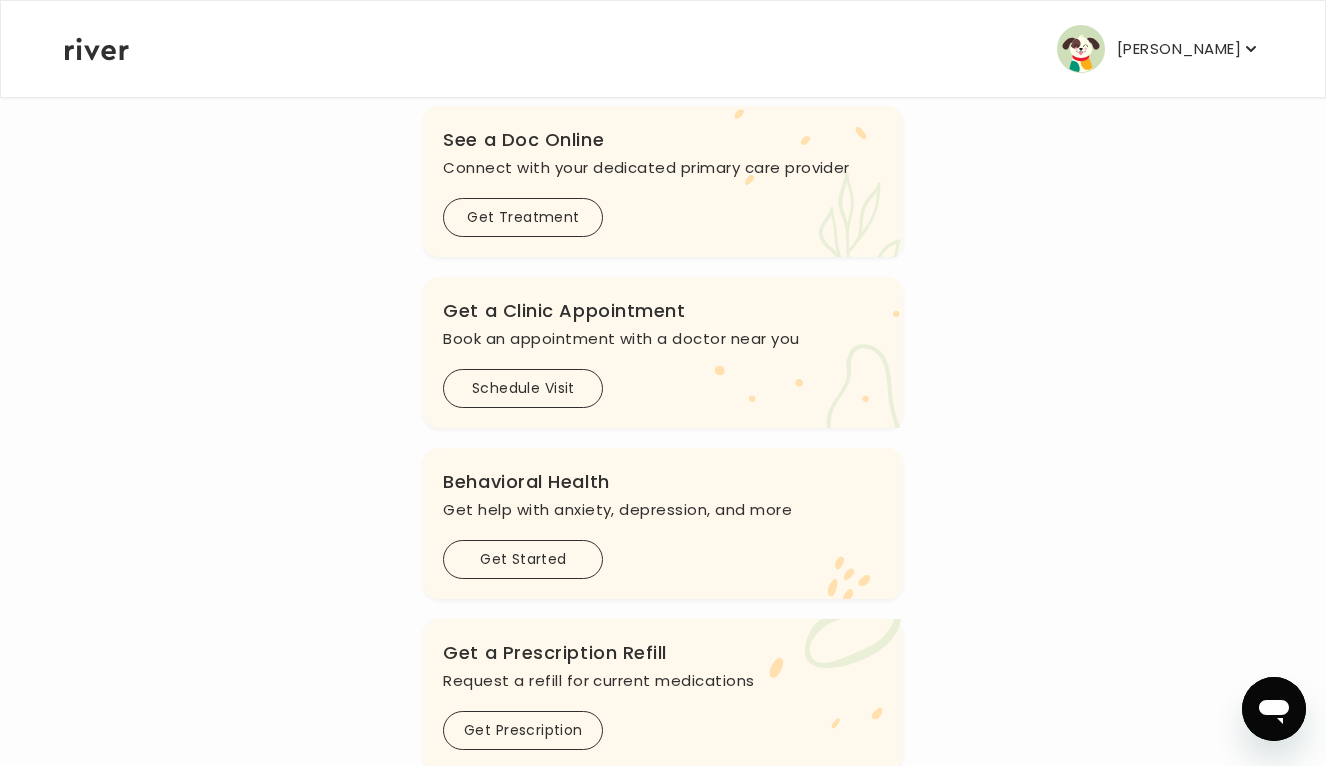 scroll, scrollTop: 0, scrollLeft: 0, axis: both 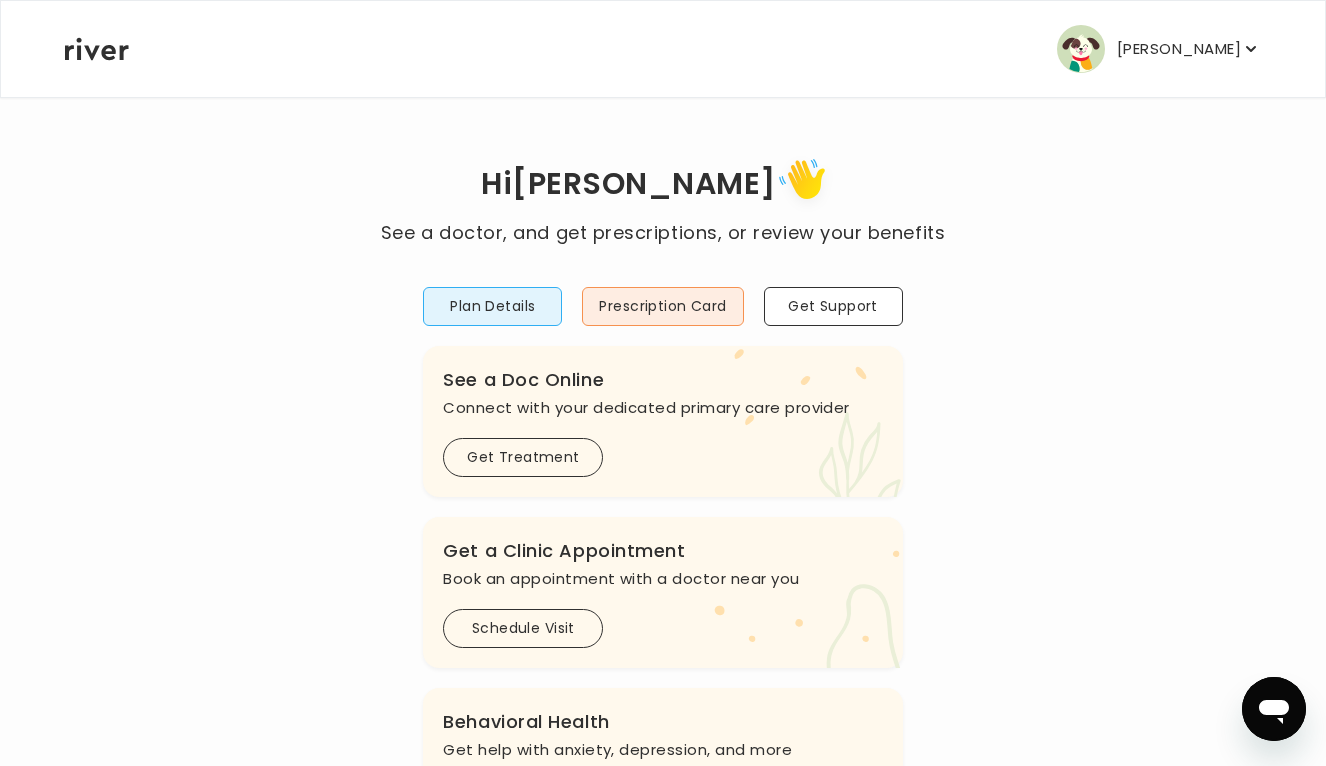 click 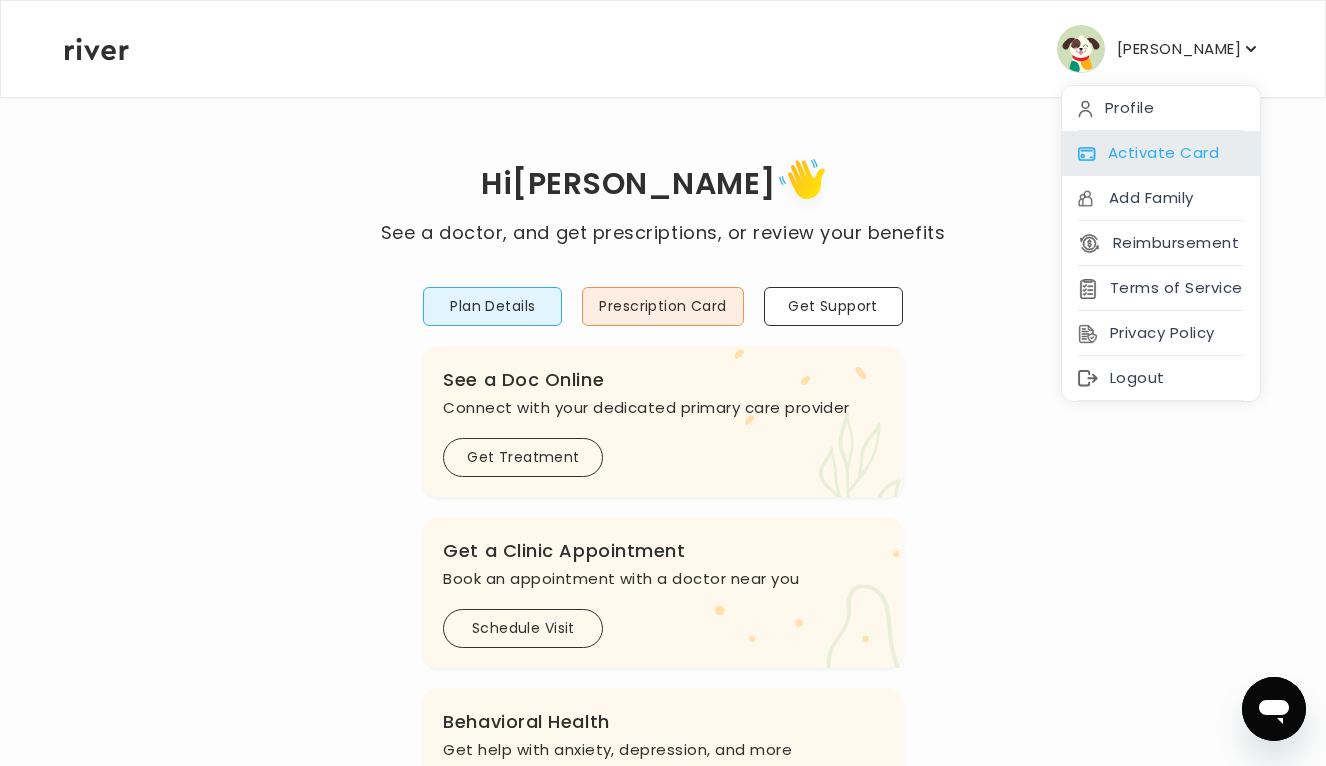 click on "Activate Card" at bounding box center (1161, 153) 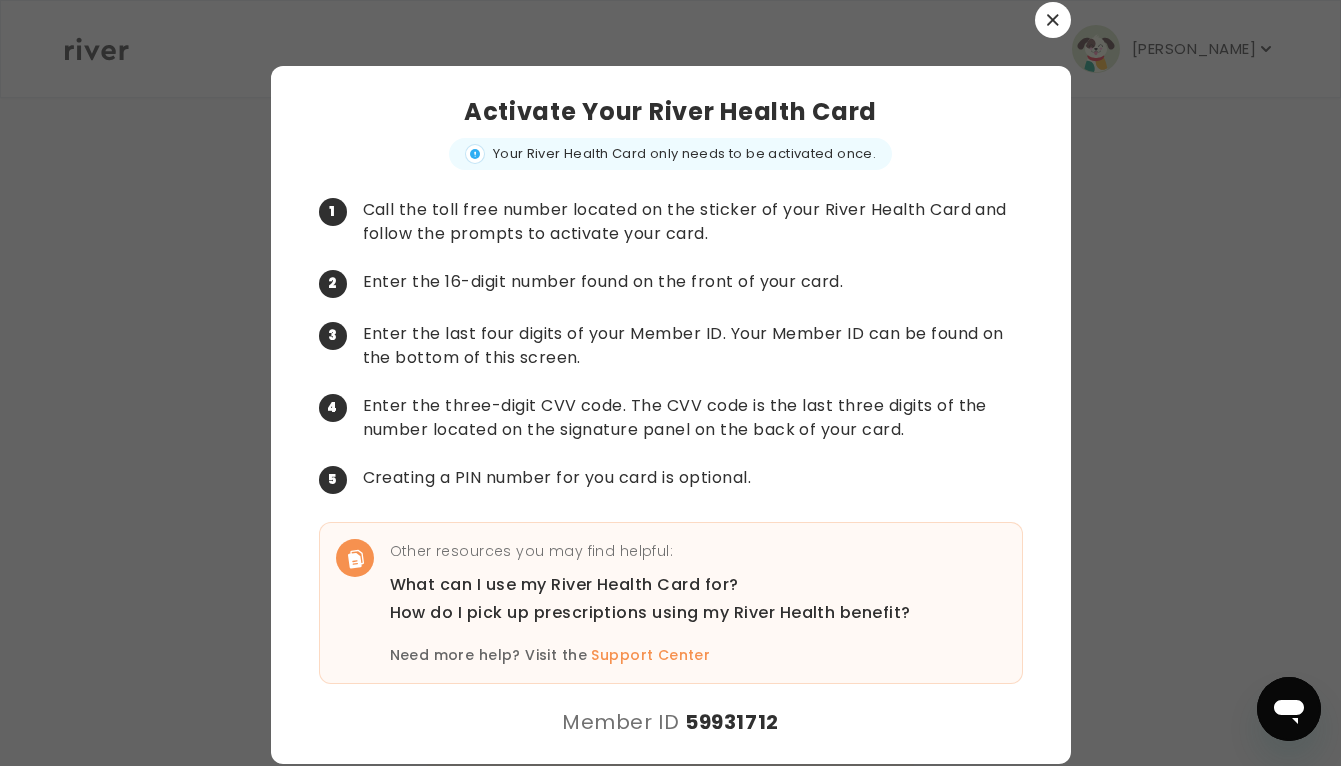 click on "Your River Health Card only needs to be activated once." at bounding box center (670, 154) 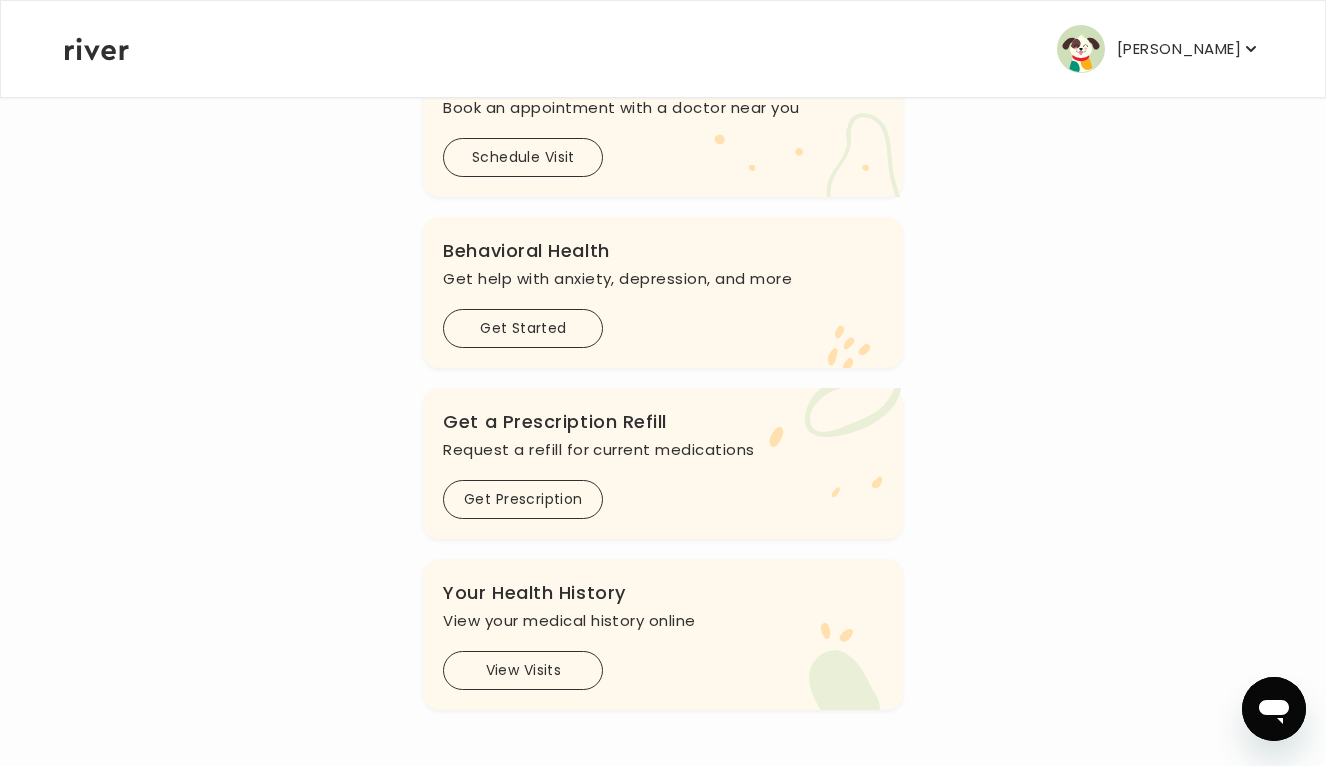 scroll, scrollTop: 0, scrollLeft: 0, axis: both 